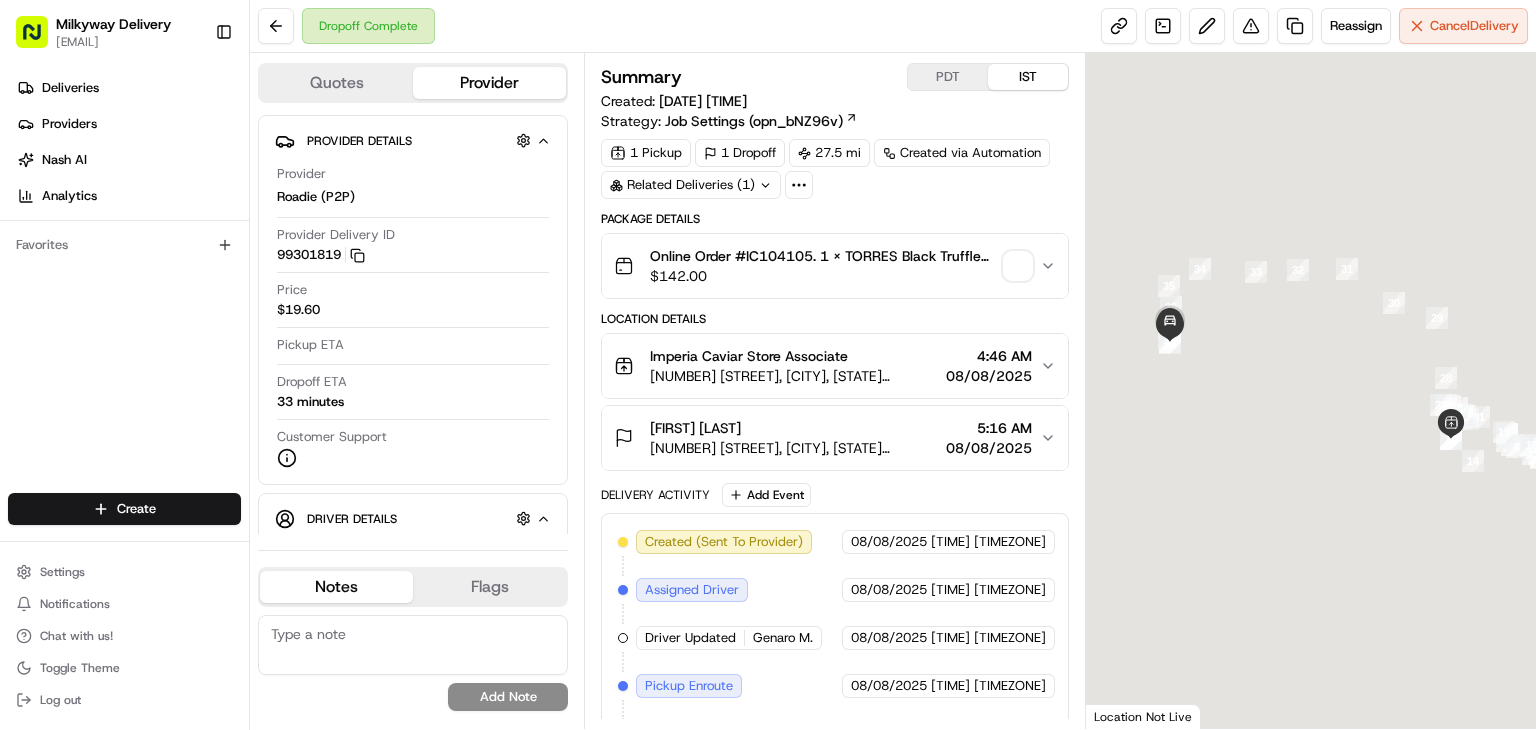scroll, scrollTop: 0, scrollLeft: 0, axis: both 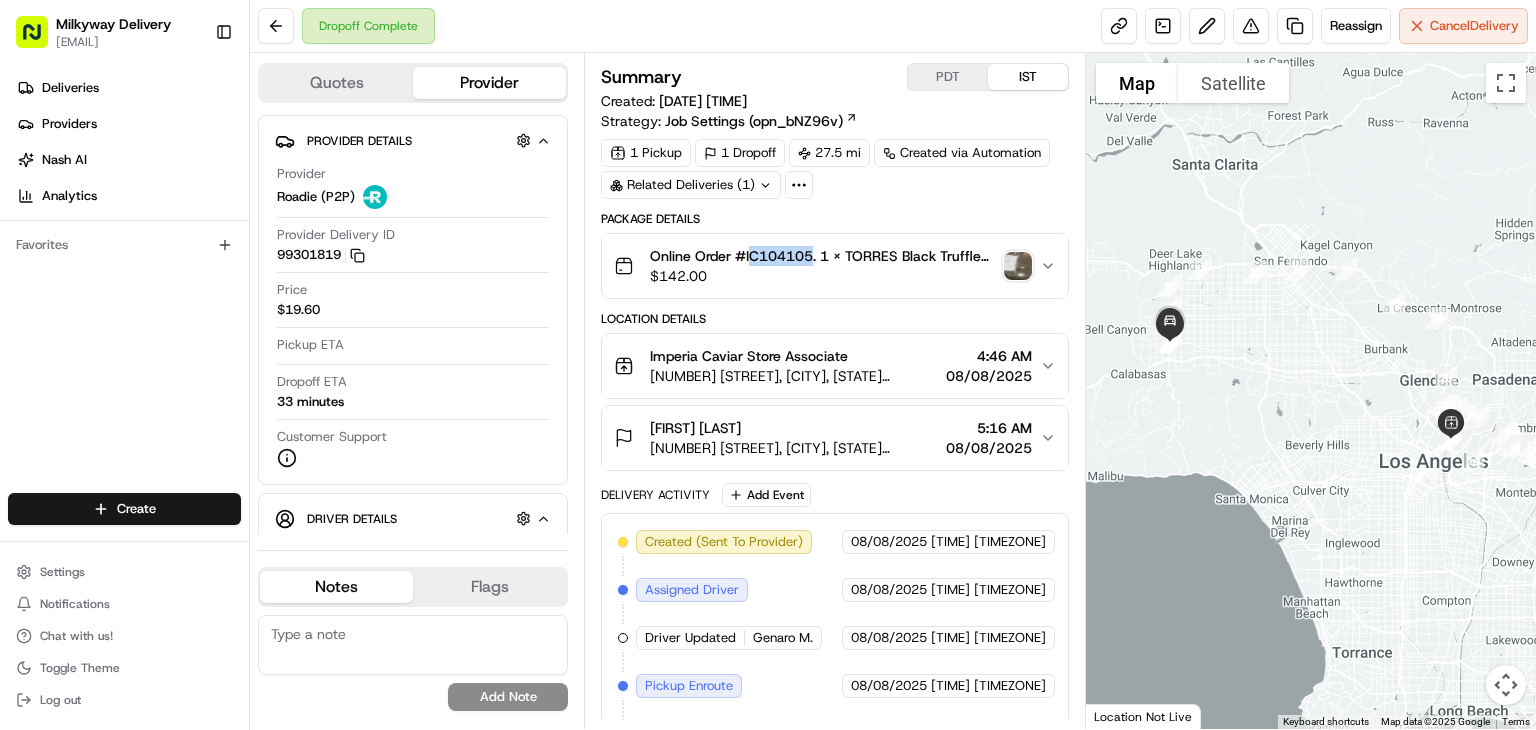 drag, startPoint x: 812, startPoint y: 257, endPoint x: 751, endPoint y: 253, distance: 61.13101 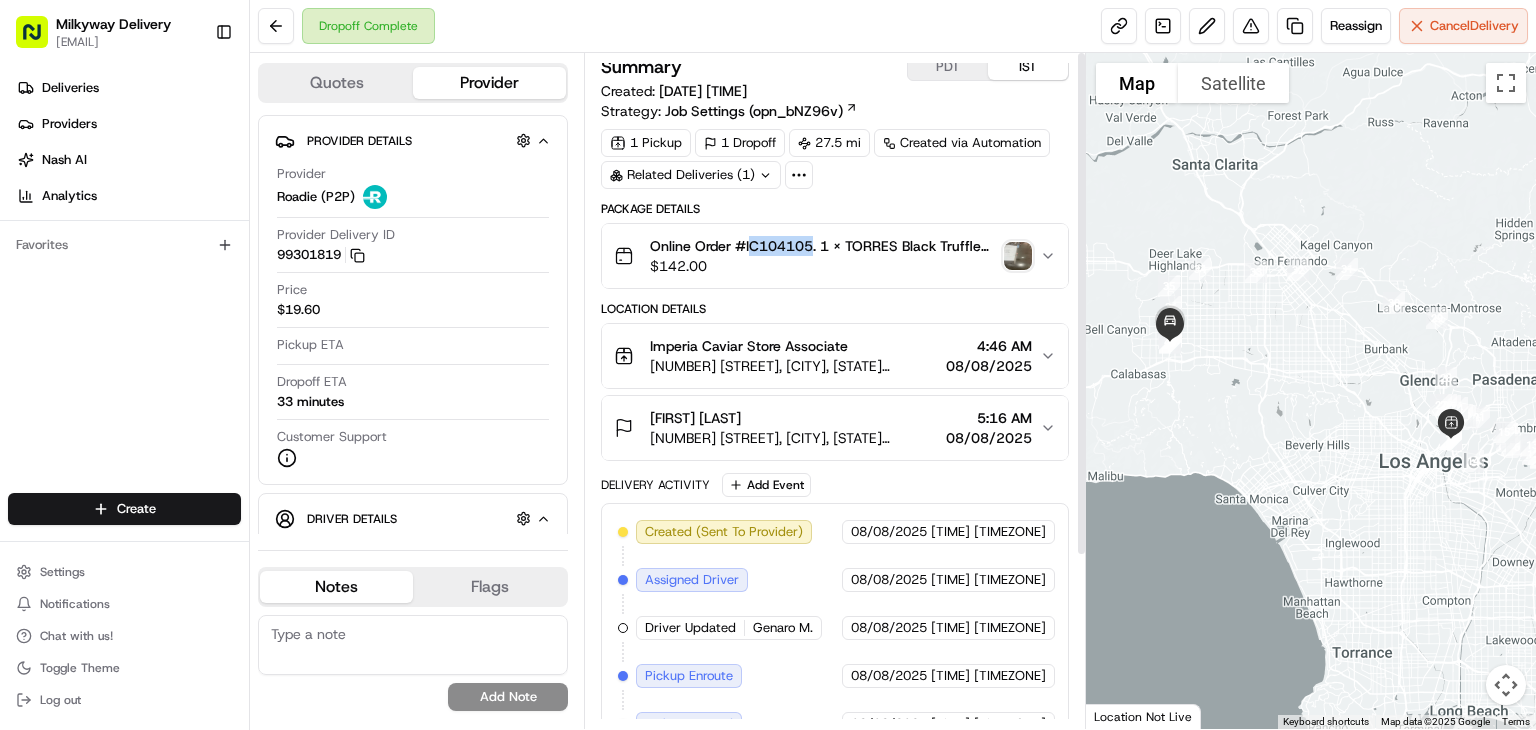 scroll, scrollTop: 0, scrollLeft: 0, axis: both 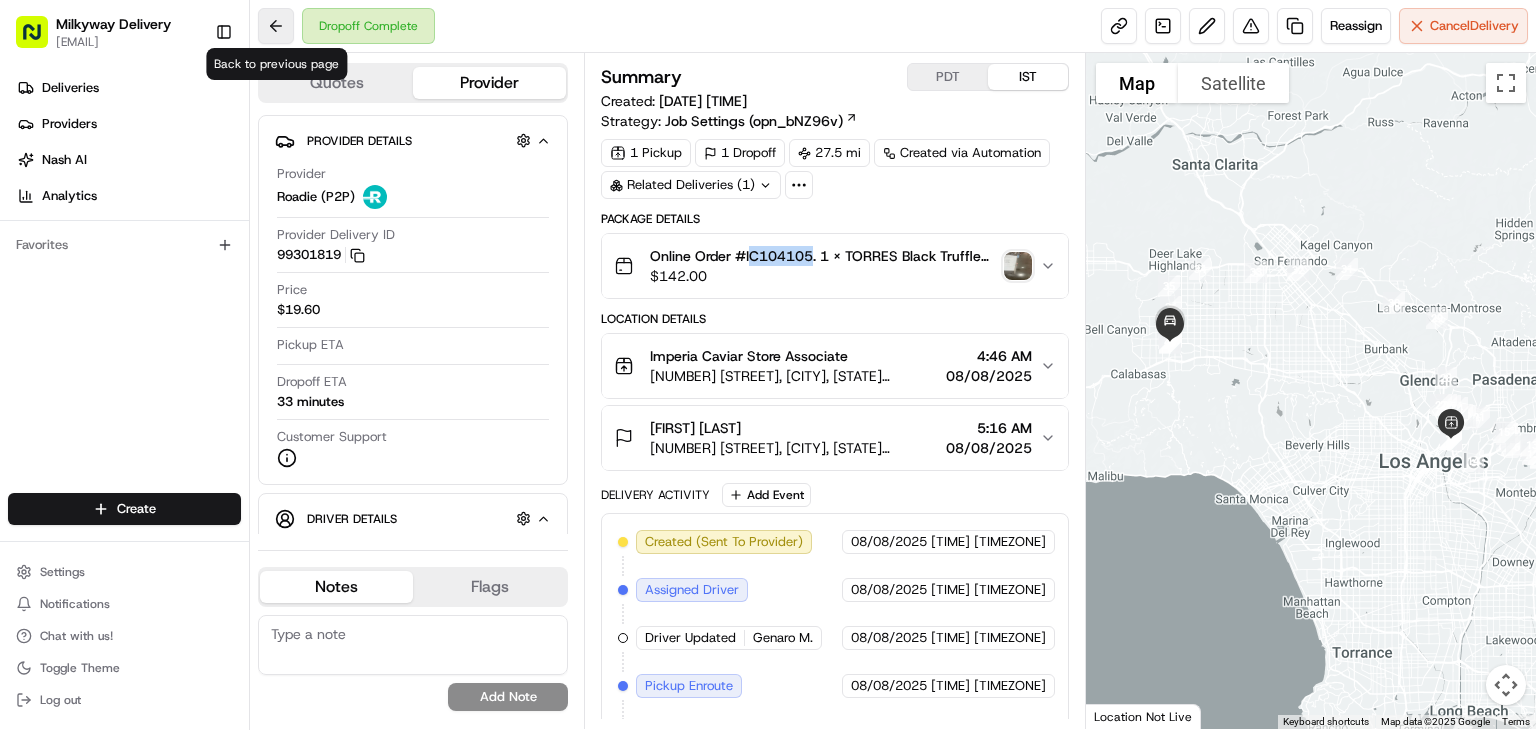 click at bounding box center (276, 26) 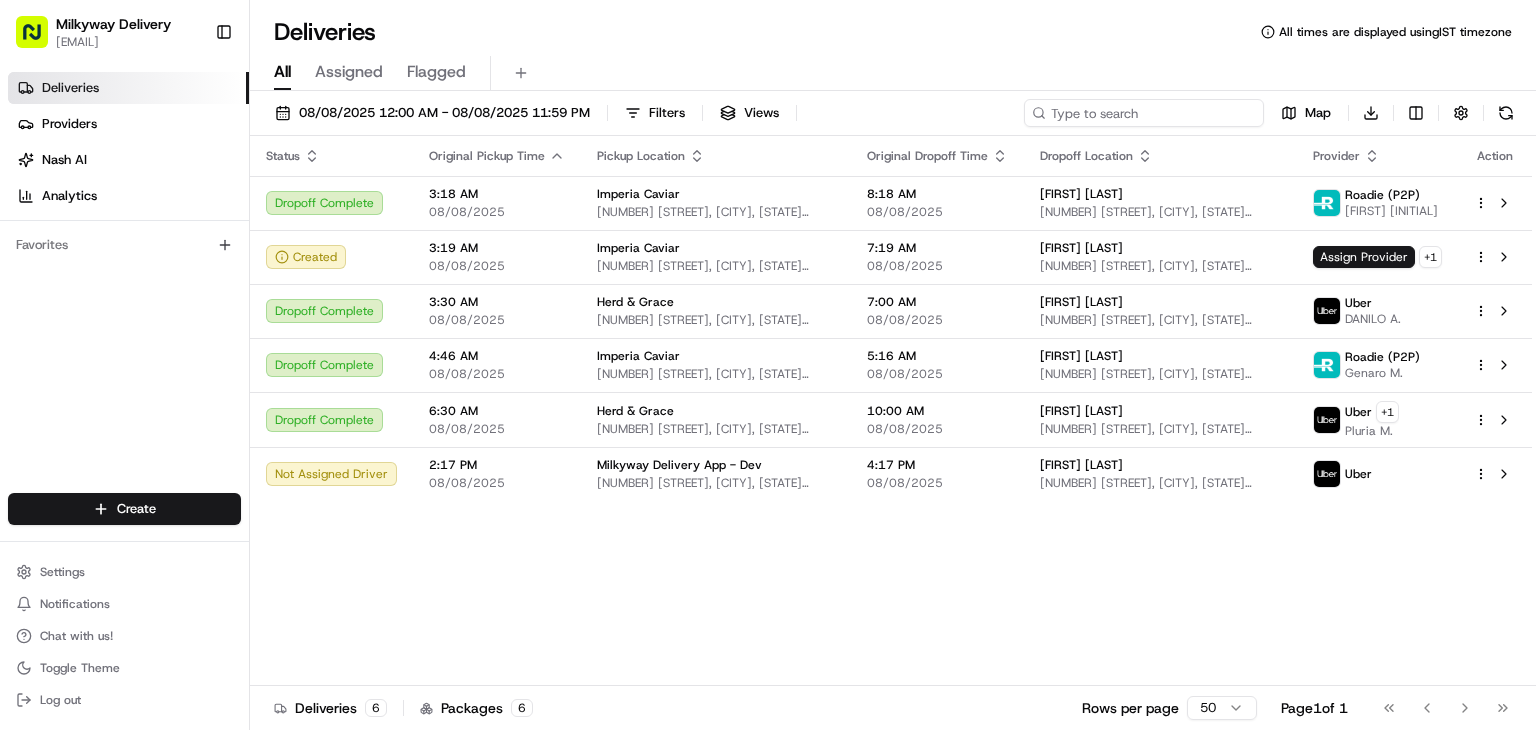 click at bounding box center (1144, 113) 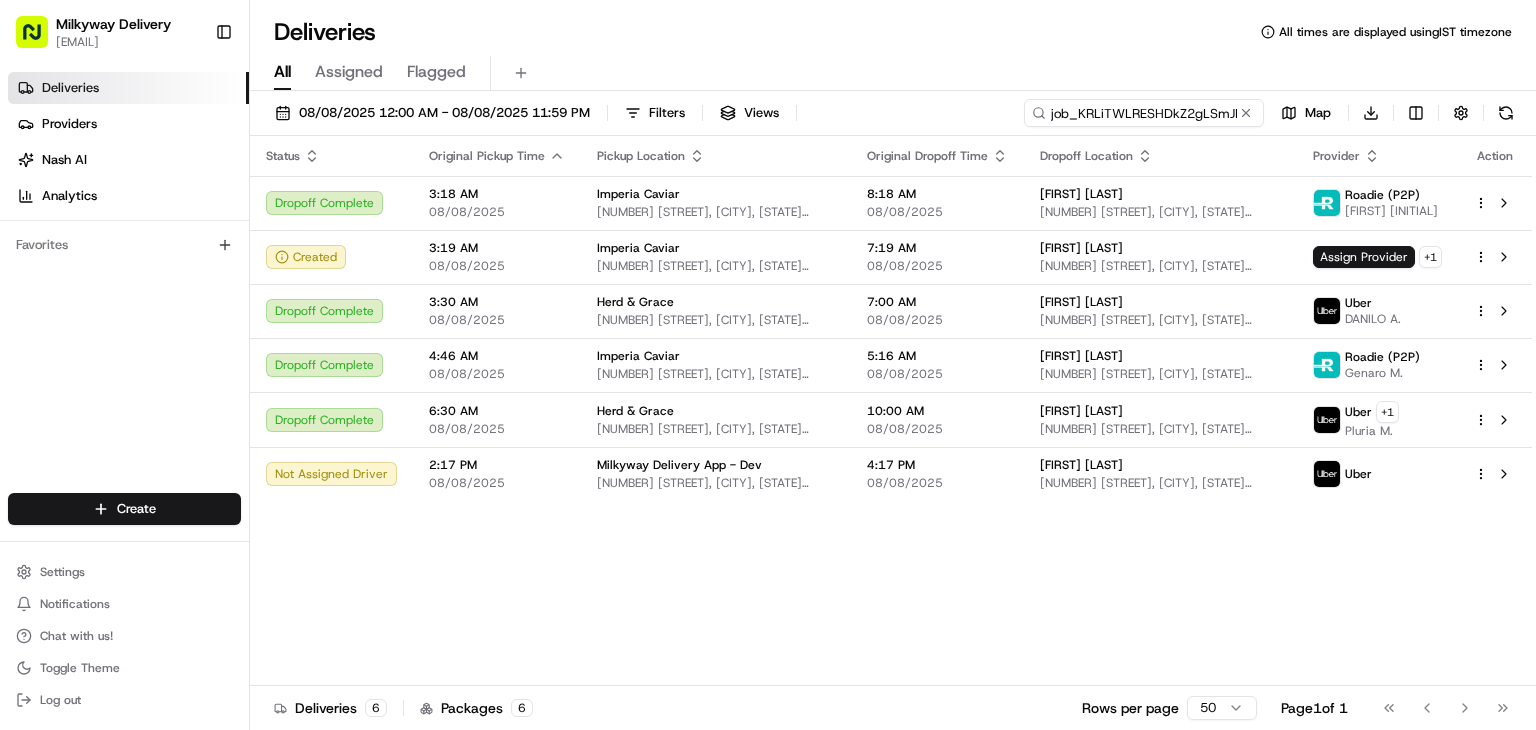 scroll, scrollTop: 0, scrollLeft: 12, axis: horizontal 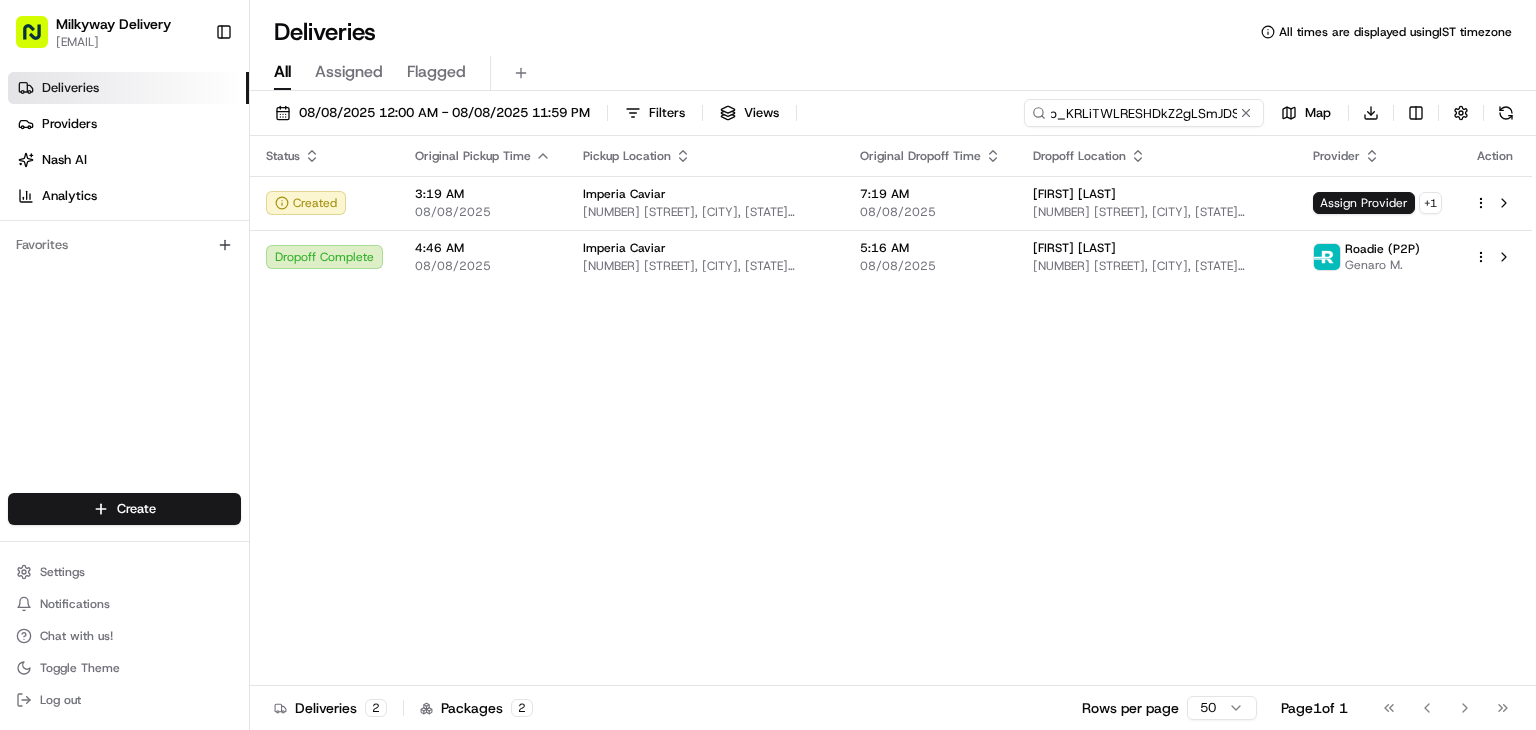 type on "job_KRLiTWLRESHDkZ2gLSmJDS" 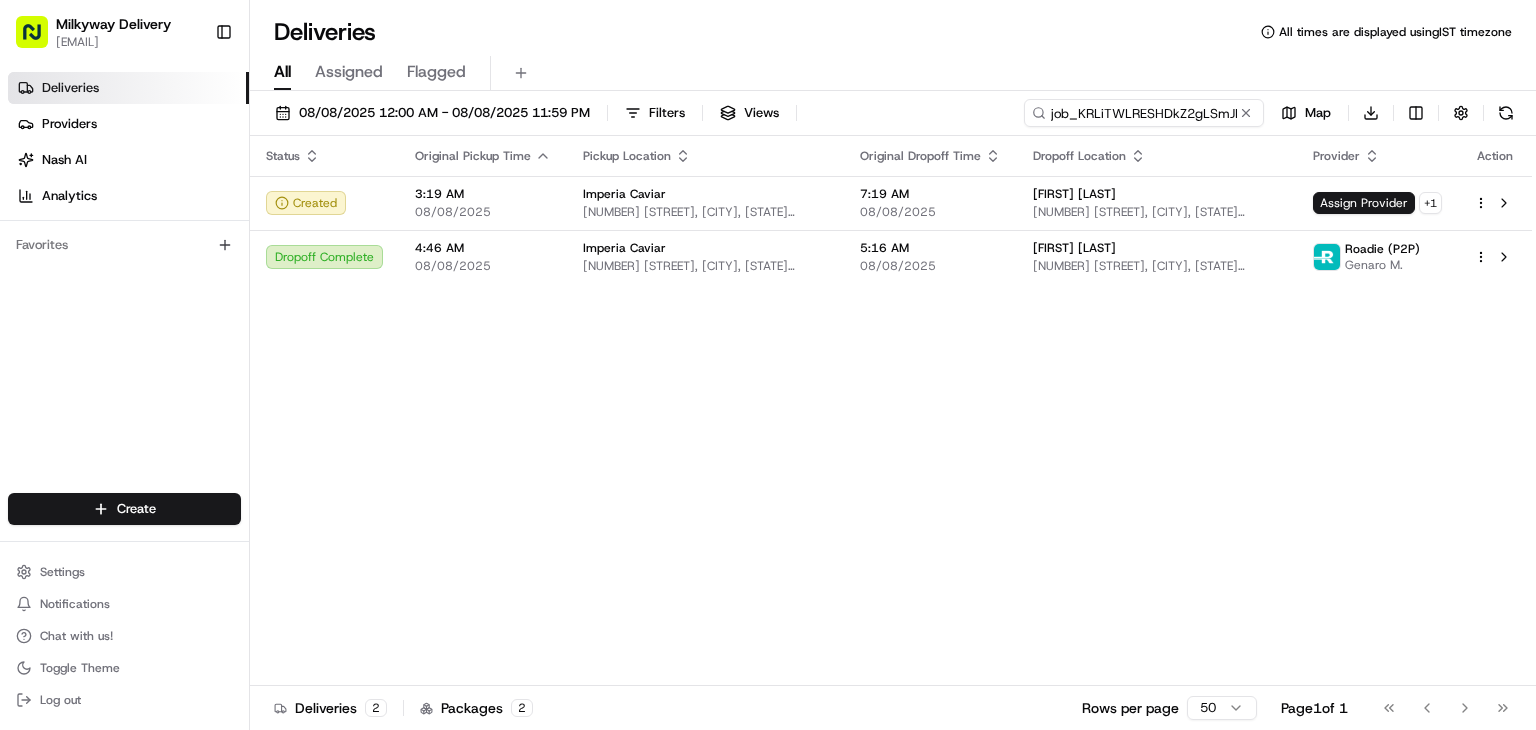 click on "job_KRLiTWLRESHDkZ2gLSmJDS" at bounding box center [1144, 113] 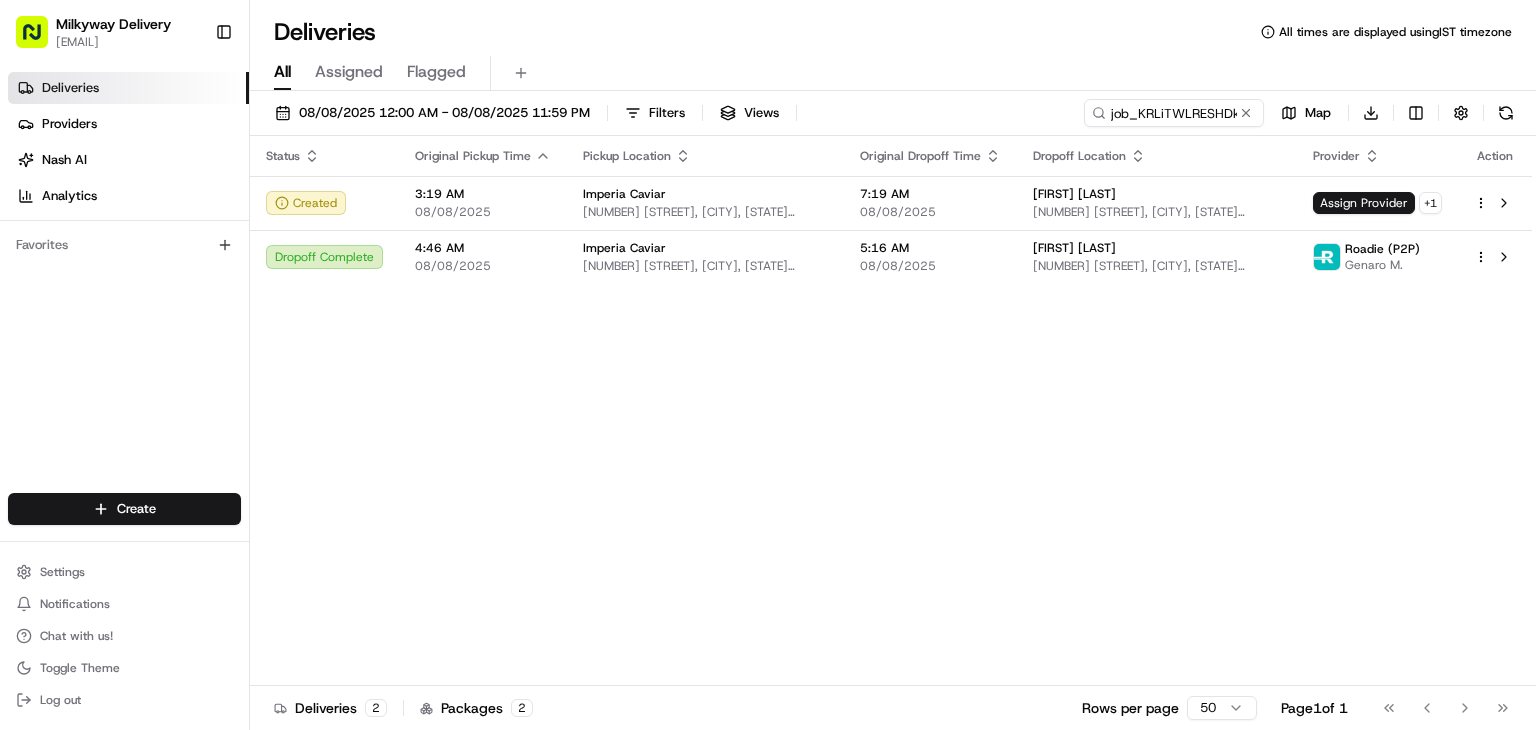 click on "Status Original Pickup Time Pickup Location Original Dropoff Time Dropoff Location Provider Action Created [TIME] [DATE] Imperia Caviar [NUMBER] [STREET], [CITY], [STATE] [POSTAL_CODE], [COUNTRY] [TIME] [DATE] [FIRST] [LAST] [NUMBER] [STREET], [CITY], [STATE] [POSTAL_CODE], [COUNTRY] Assign Provider + 1 Dropoff Complete [TIME] [DATE] Imperia Caviar [NUMBER] [STREET], [CITY], [STATE] [POSTAL_CODE], [COUNTRY] [TIME] [DATE] [FIRST] [LAST] [NUMBER] [STREET], [CITY], [STATE] [POSTAL_CODE], [COUNTRY] Roadie (P2P) [FIRST] [INITIAL]" at bounding box center [891, 411] 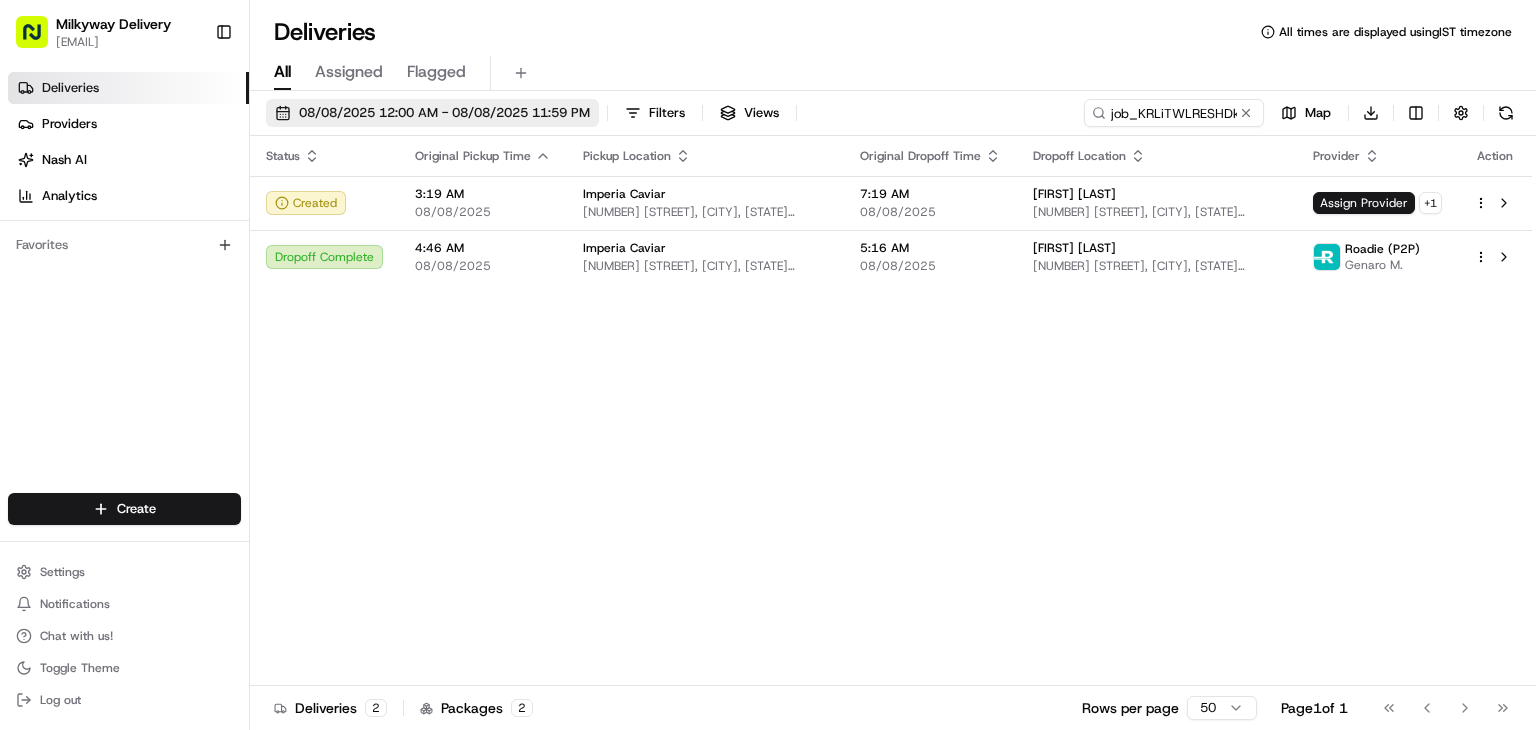 click on "08/08/2025 12:00 AM - 08/08/2025 11:59 PM" at bounding box center (444, 113) 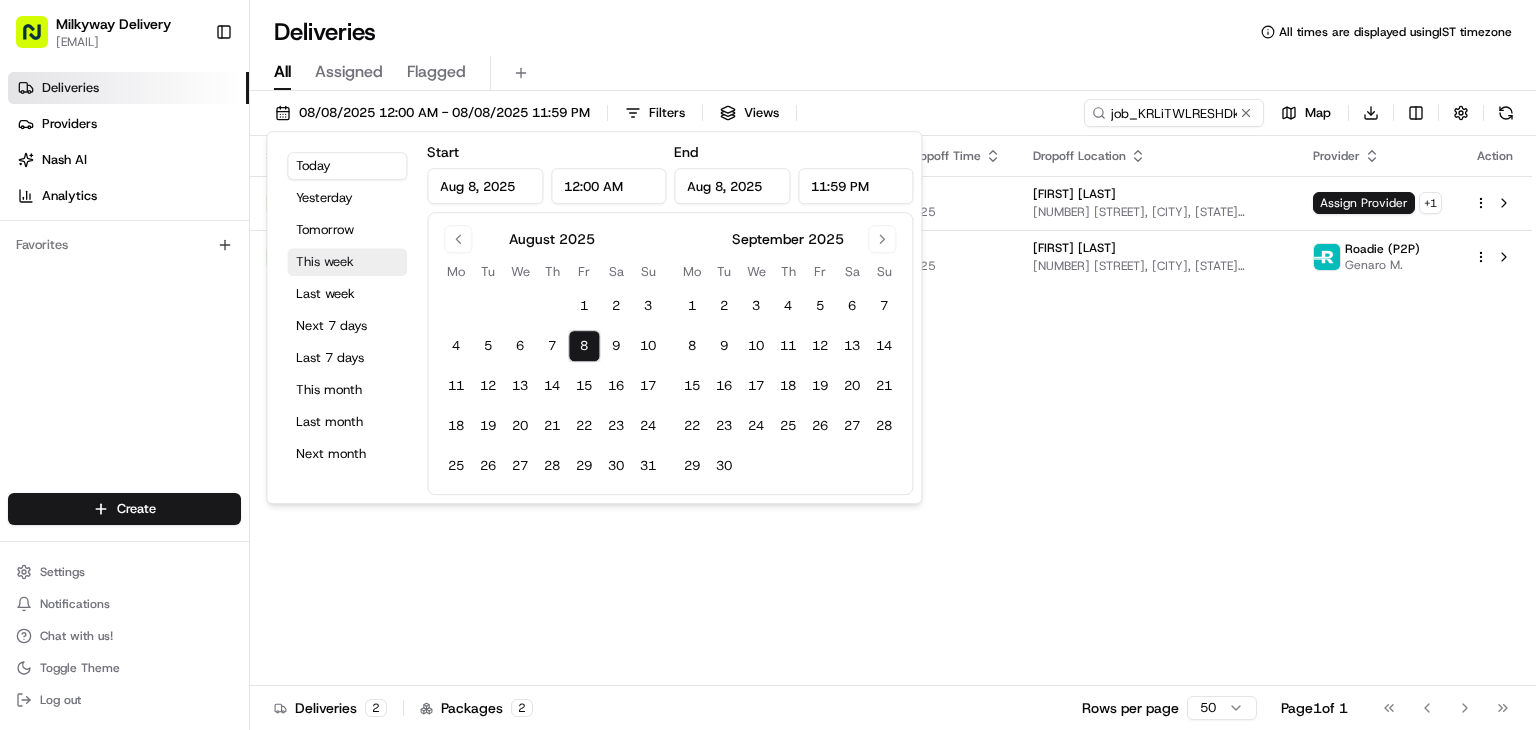 click on "This week" at bounding box center (347, 262) 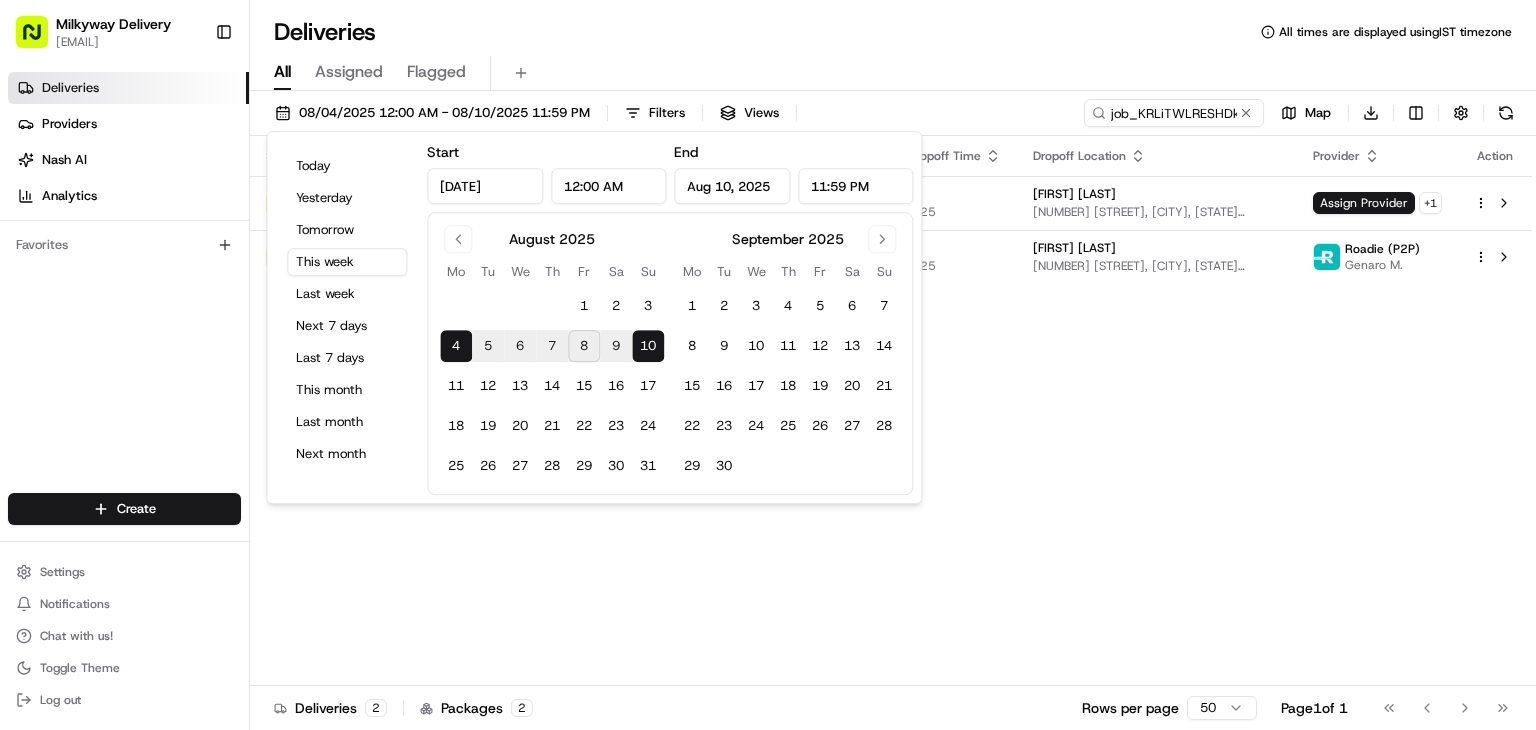 click on "All Assigned Flagged" at bounding box center (893, 73) 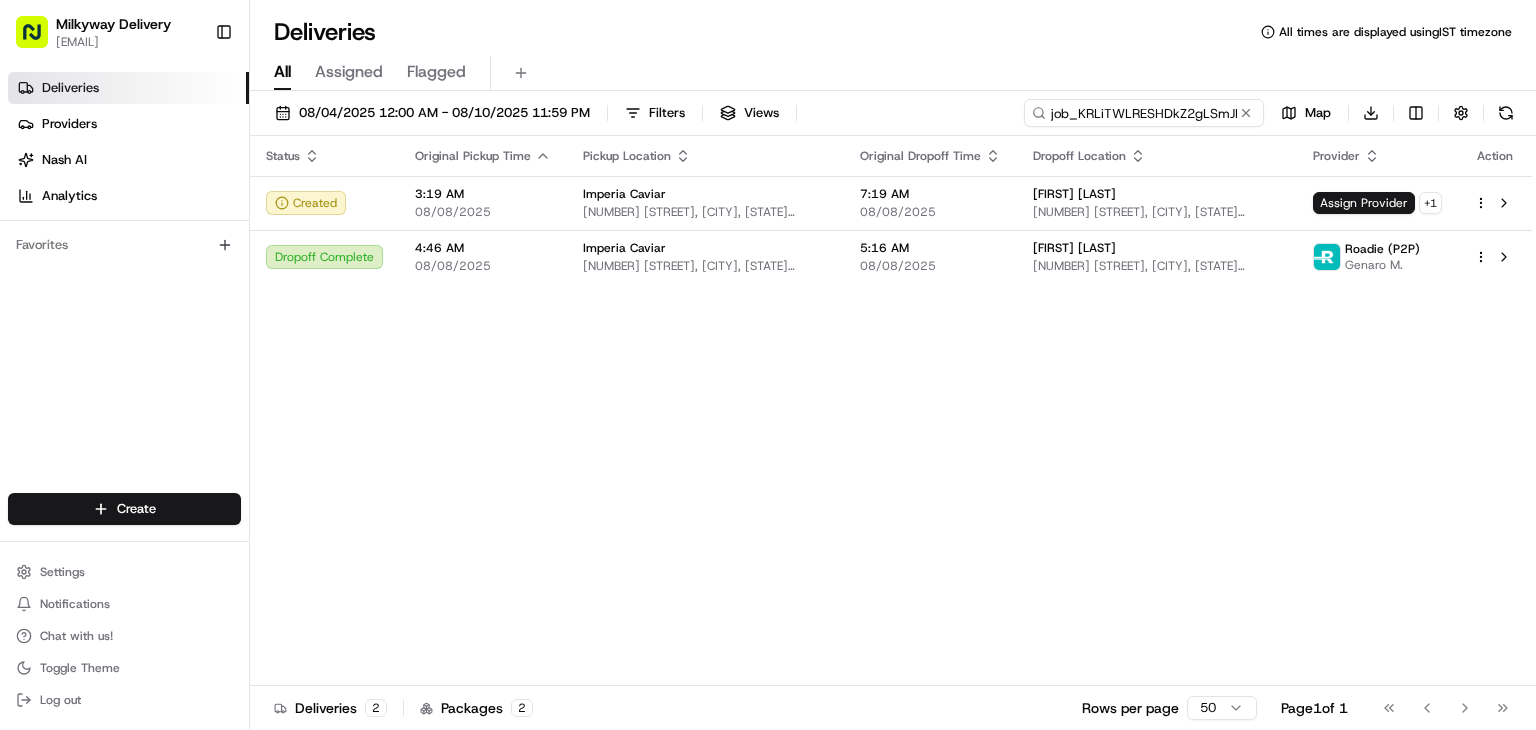 click on "job_KRLiTWLRESHDkZ2gLSmJDS" at bounding box center [1144, 113] 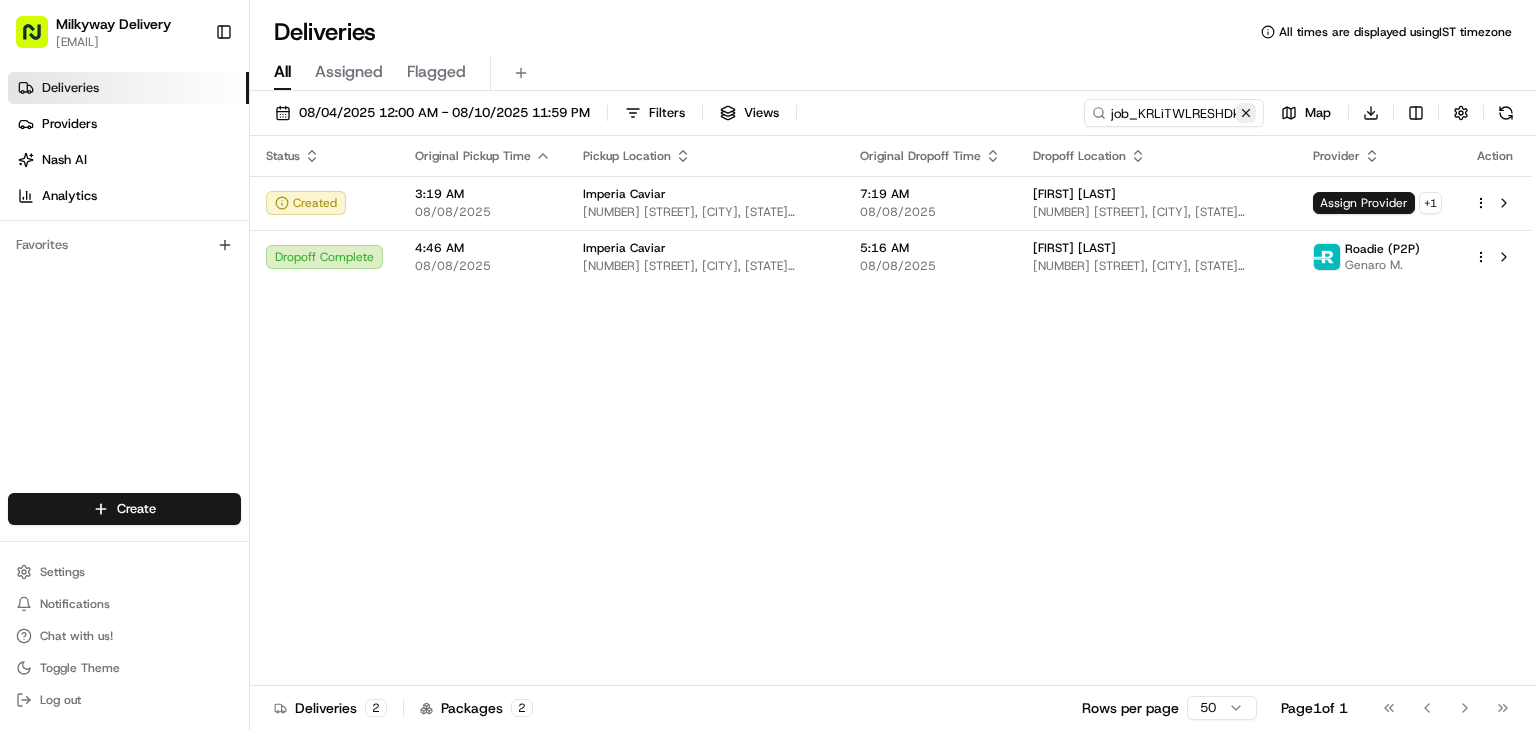 click at bounding box center (1246, 113) 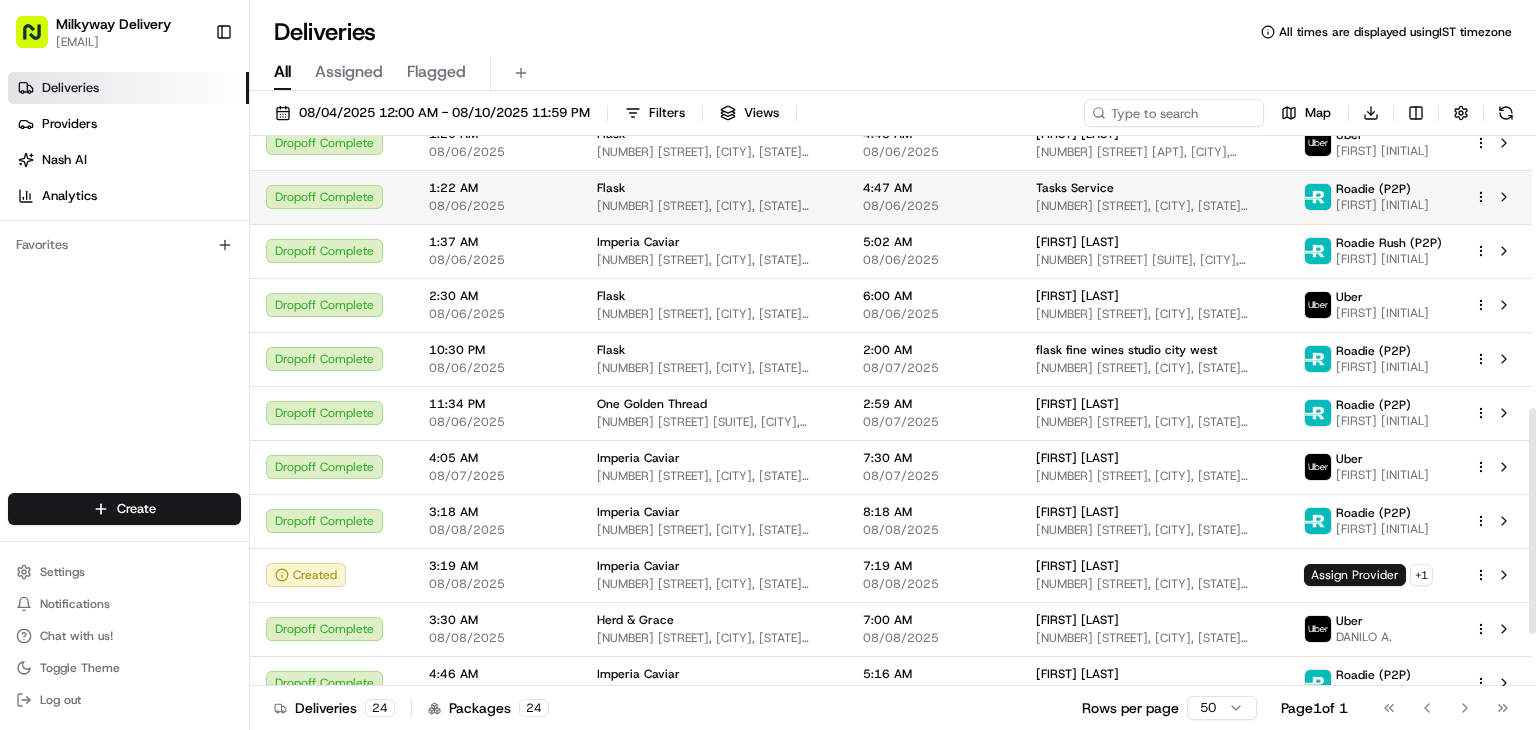 scroll, scrollTop: 786, scrollLeft: 0, axis: vertical 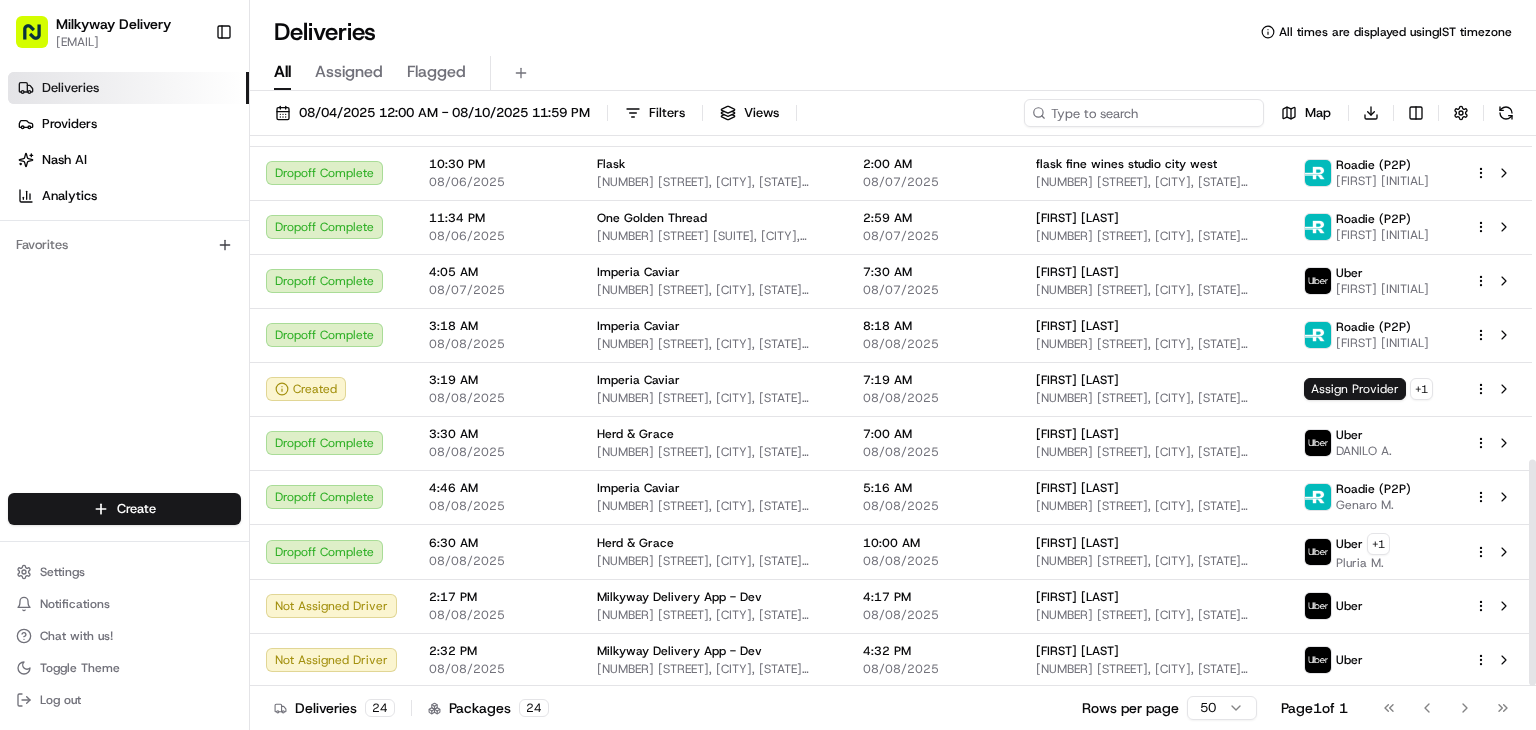 click at bounding box center (1144, 113) 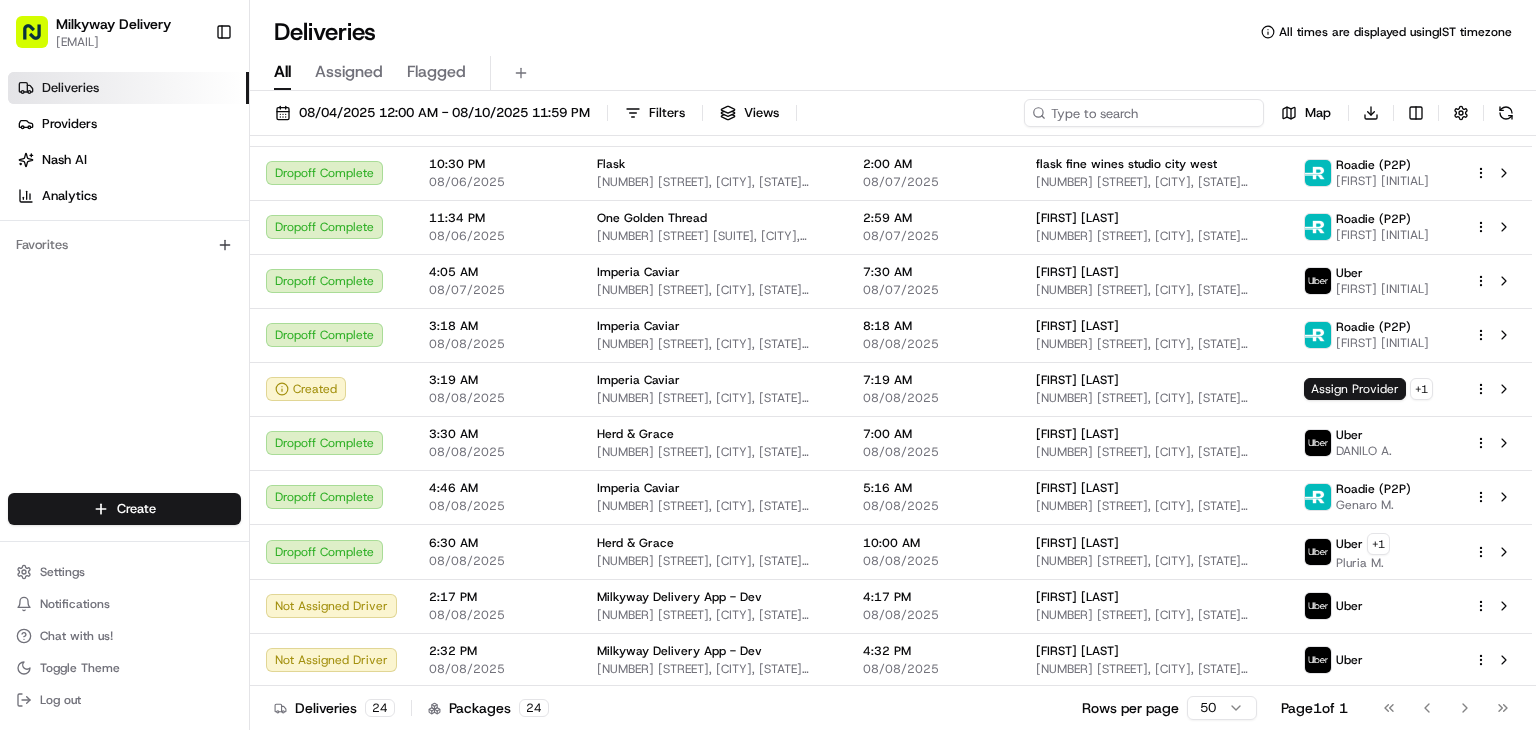 paste on "[TOKEN]" 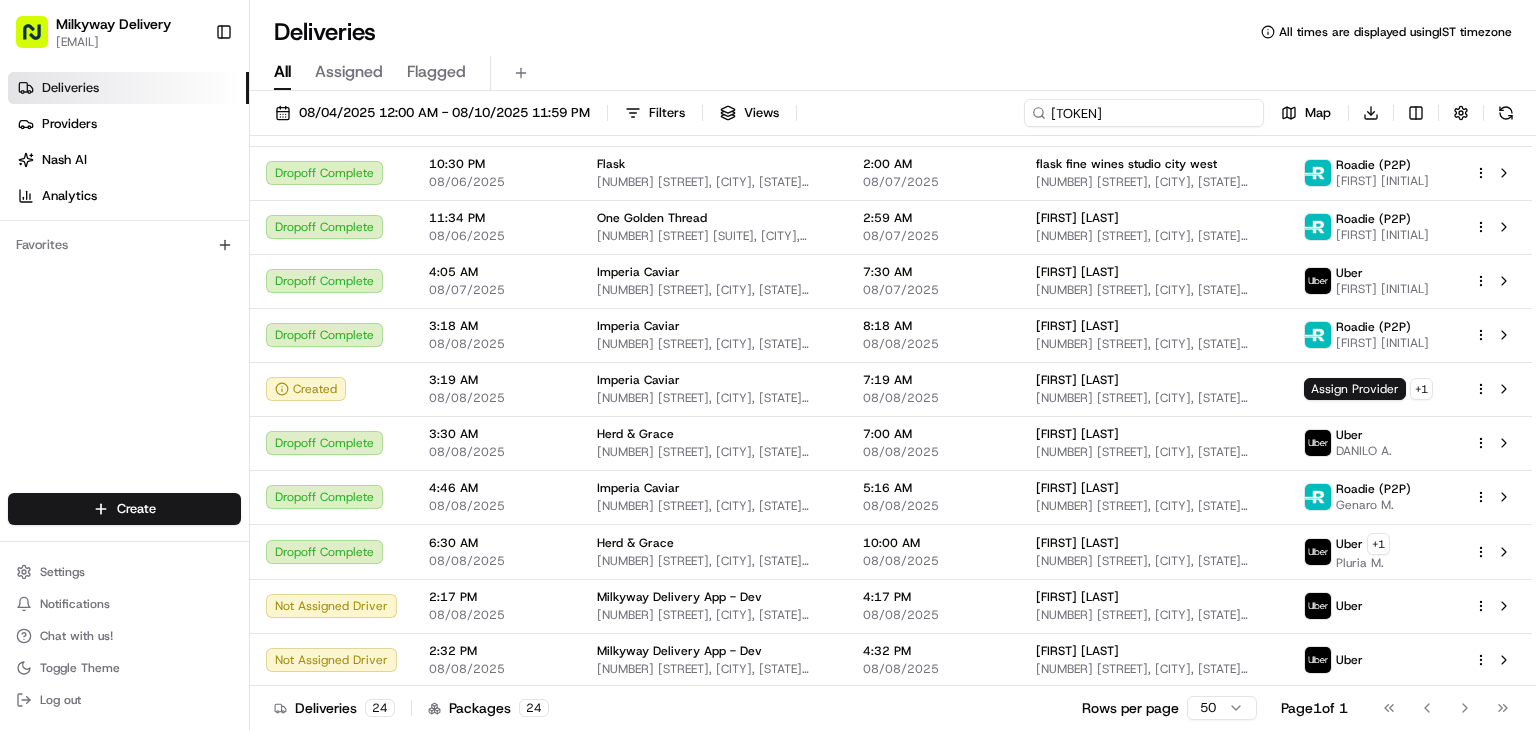 scroll, scrollTop: 0, scrollLeft: 4, axis: horizontal 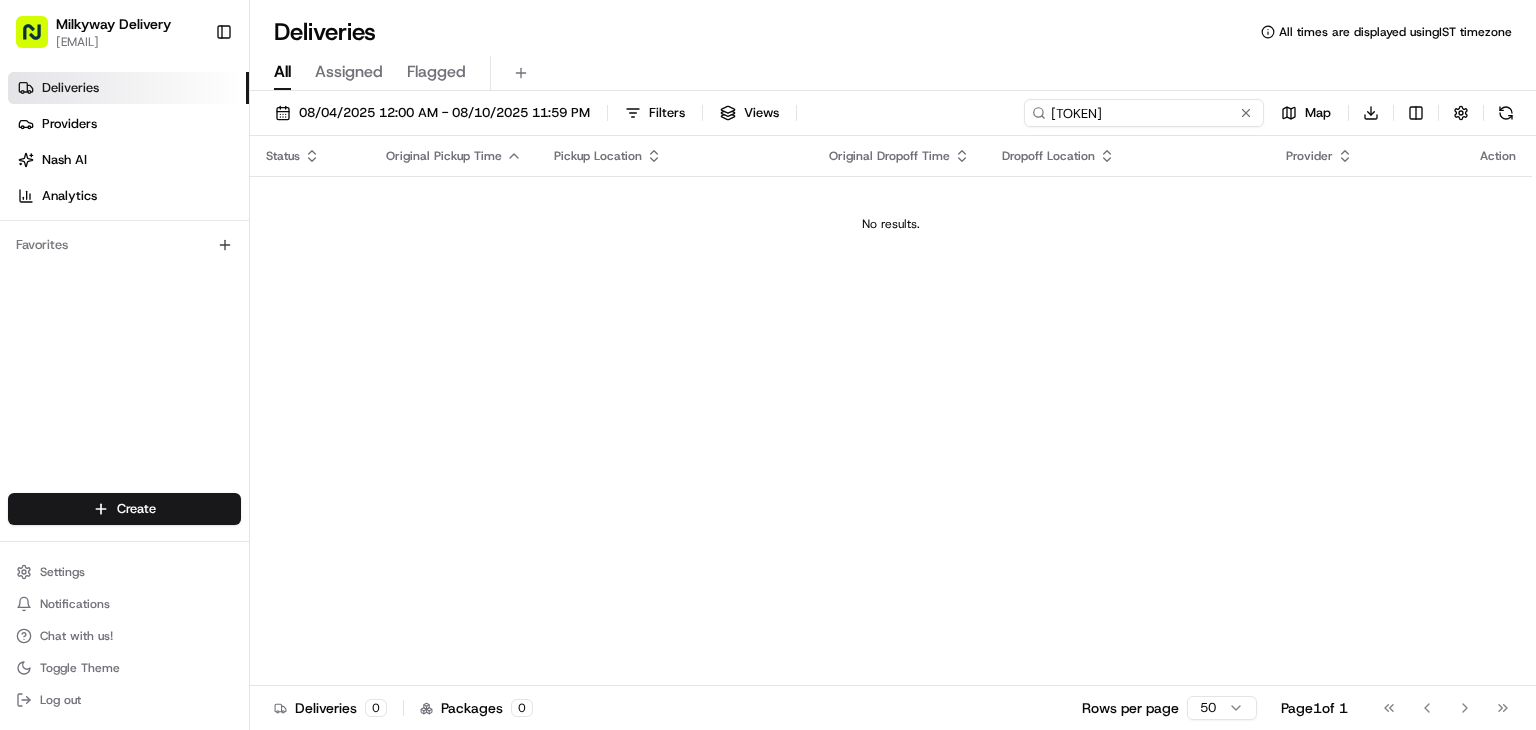 type on "[TOKEN]" 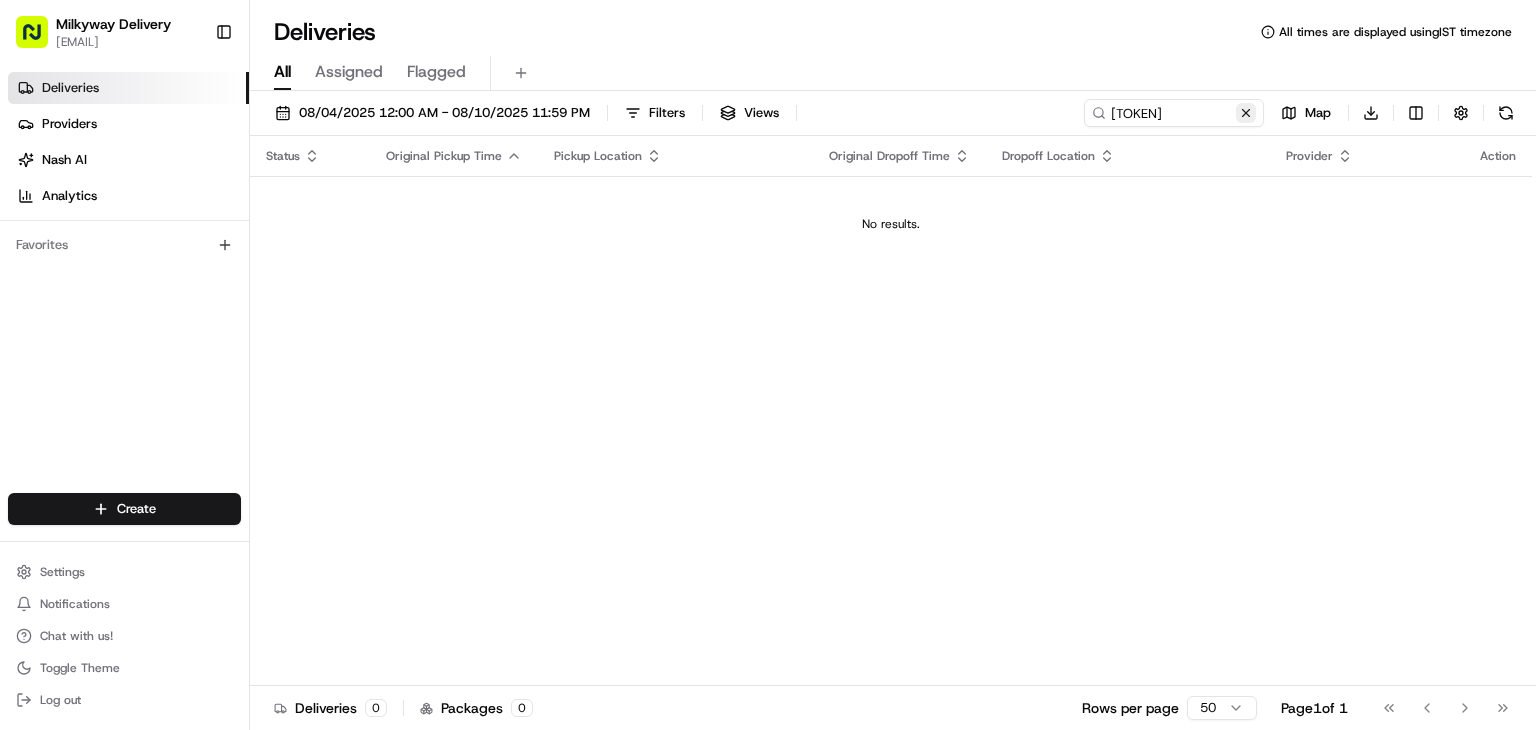 click at bounding box center (1246, 113) 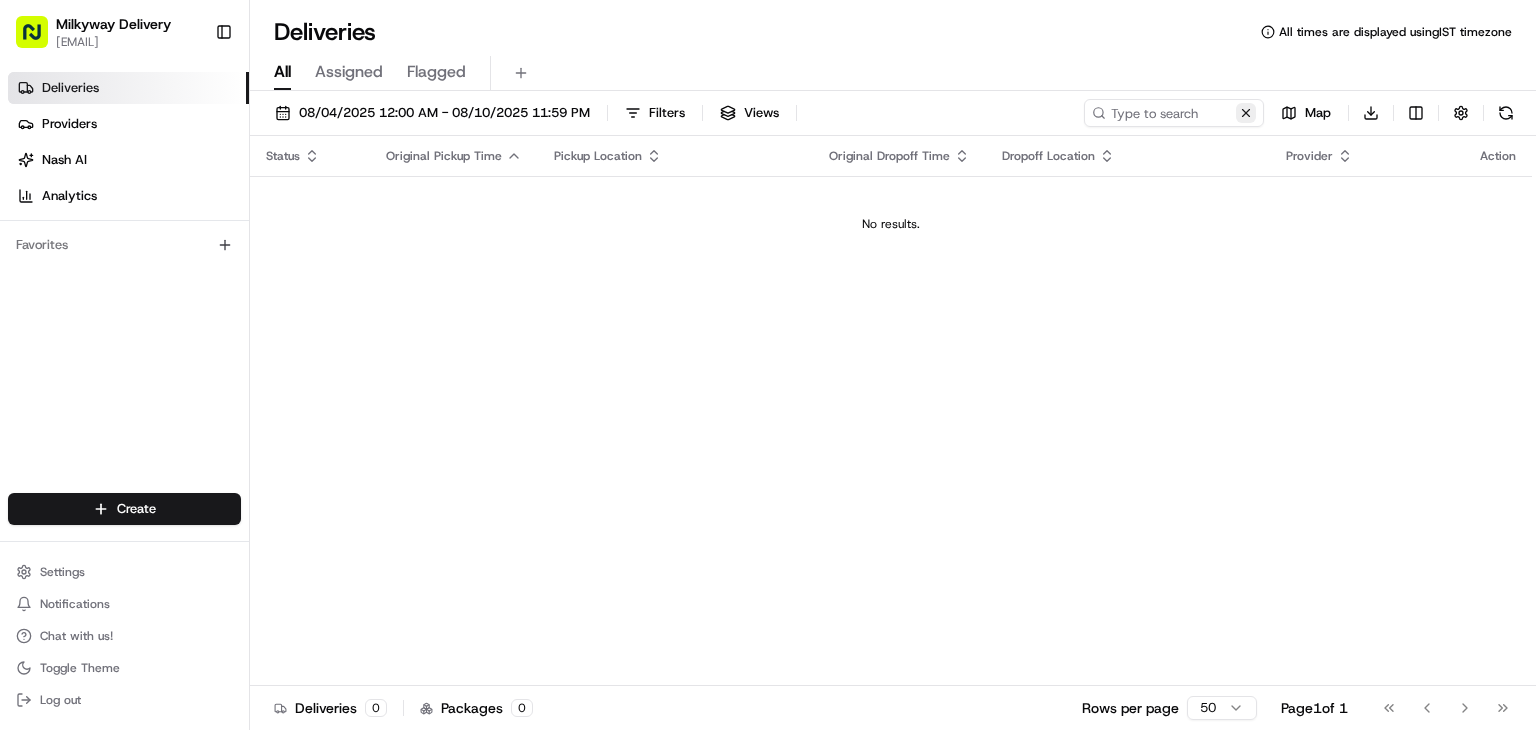 scroll, scrollTop: 0, scrollLeft: 0, axis: both 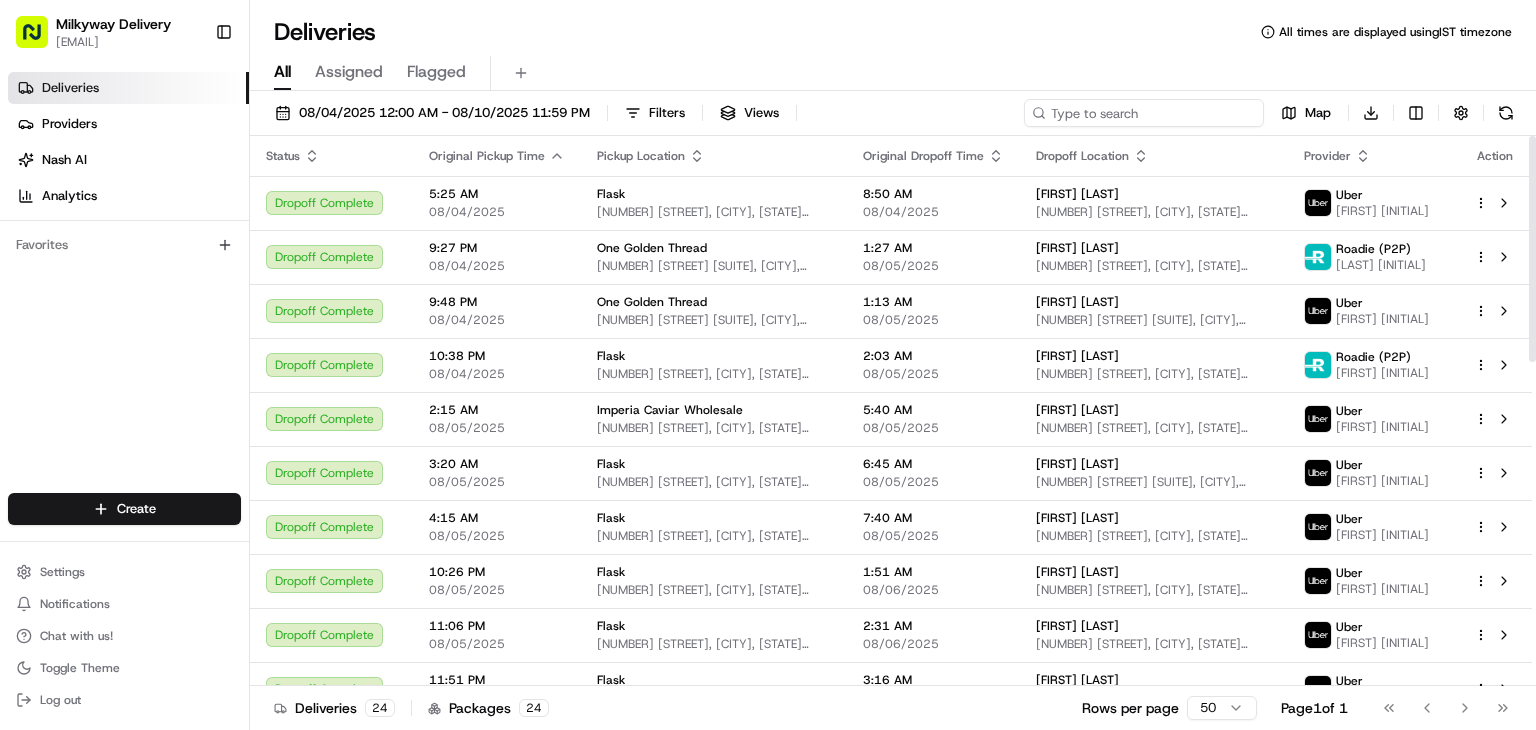 click at bounding box center [1144, 113] 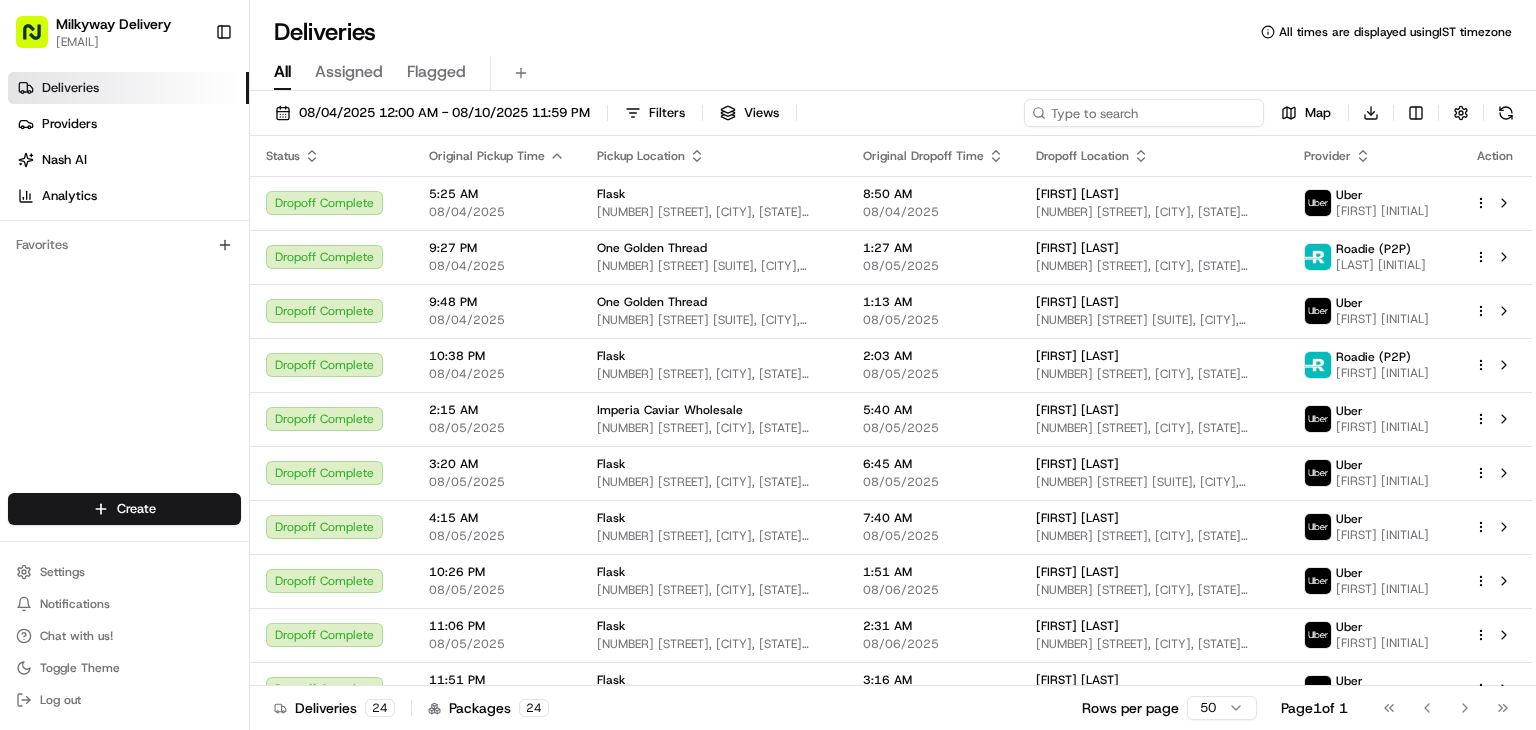 paste on "job_KRLiTWLRESHDkZ2gLSmJDS" 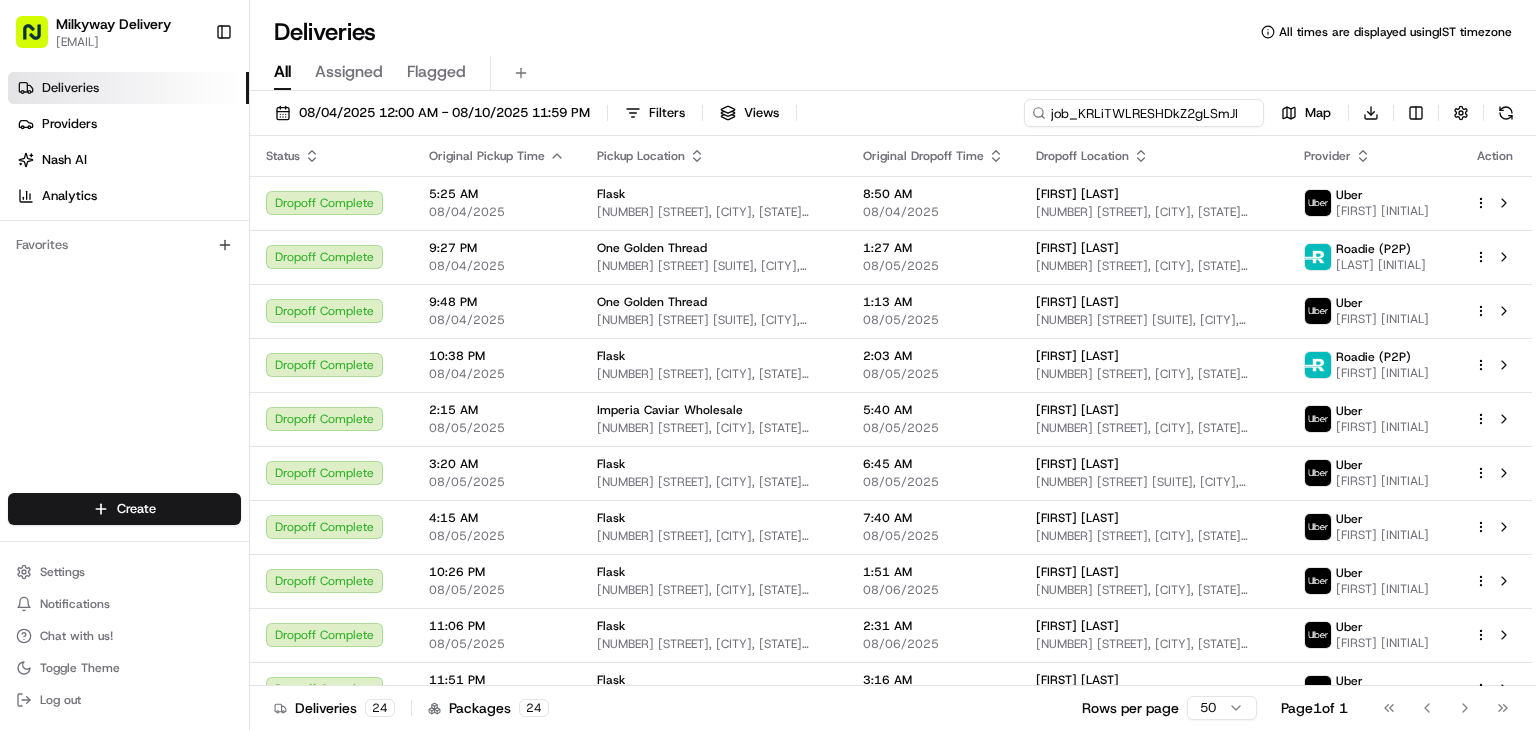 scroll, scrollTop: 0, scrollLeft: 12, axis: horizontal 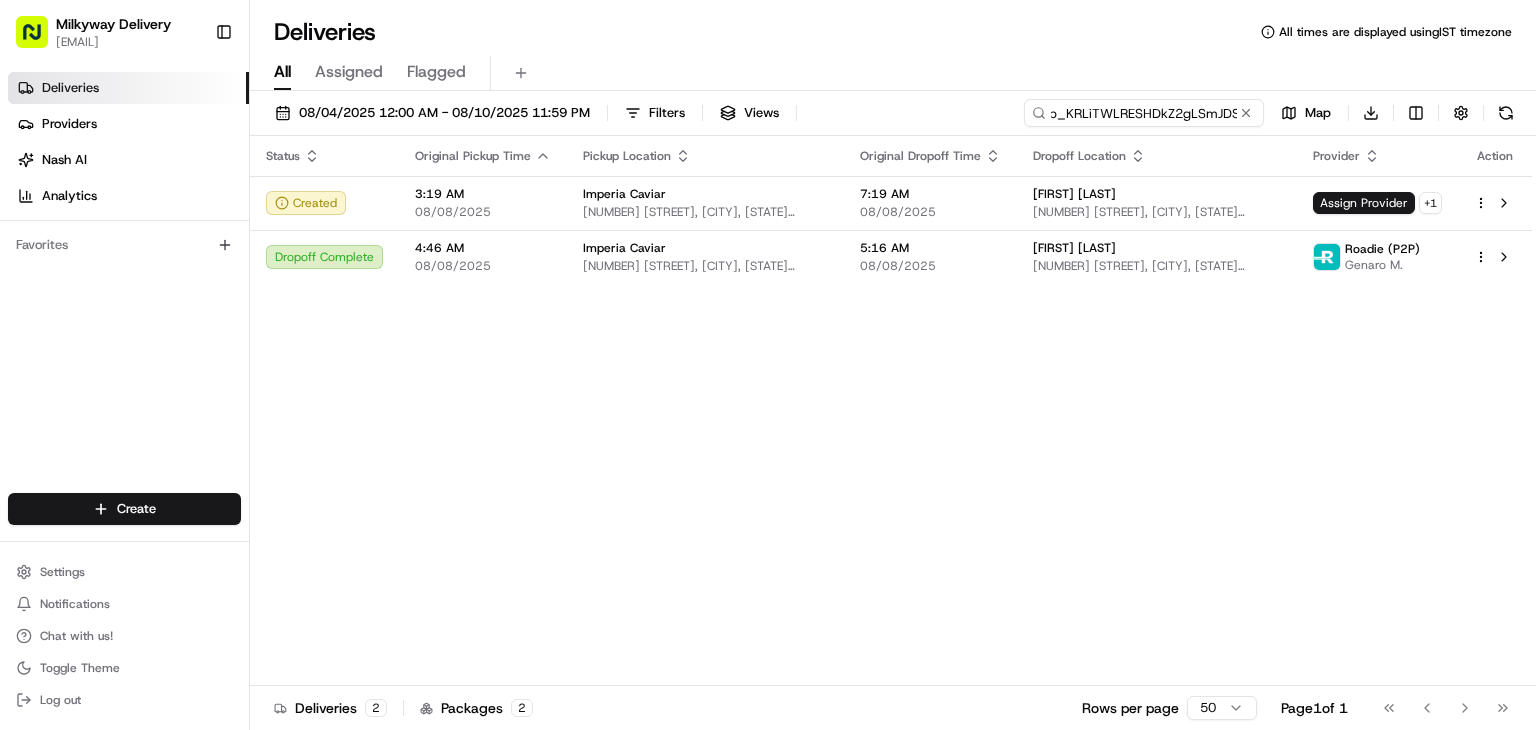 type on "job_KRLiTWLRESHDkZ2gLSmJDS" 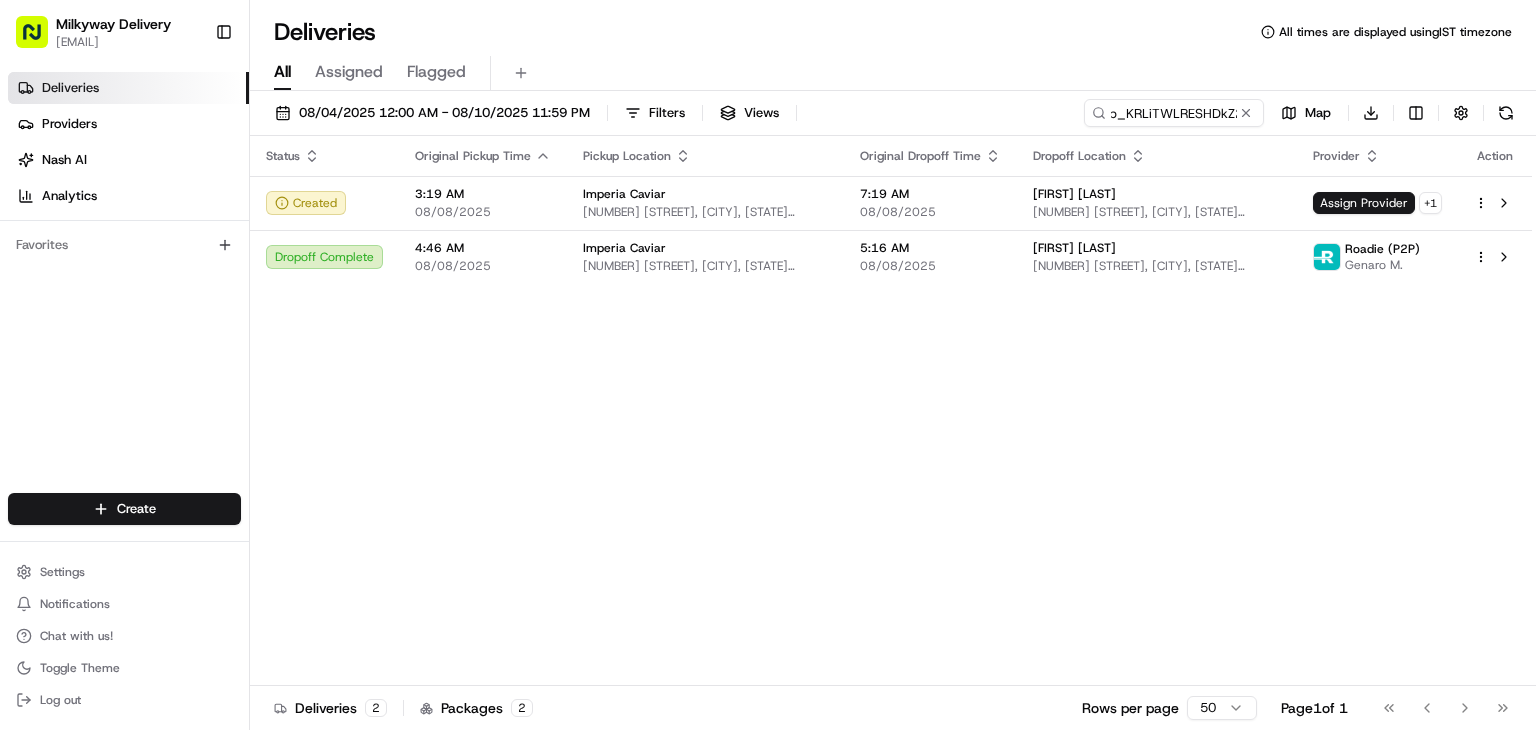click on "Status Original Pickup Time Pickup Location Original Dropoff Time Dropoff Location Provider Action Created [TIME] [DATE] Imperia Caviar [NUMBER] [STREET], [CITY], [STATE] [POSTAL_CODE], [COUNTRY] [TIME] [DATE] [FIRST] [LAST] [NUMBER] [STREET], [CITY], [STATE] [POSTAL_CODE], [COUNTRY] Assign Provider + 1 Dropoff Complete [TIME] [DATE] Imperia Caviar [NUMBER] [STREET], [CITY], [STATE] [POSTAL_CODE], [COUNTRY] [TIME] [DATE] [FIRST] [LAST] [NUMBER] [STREET], [CITY], [STATE] [POSTAL_CODE], [COUNTRY] Roadie (P2P) [FIRST] [INITIAL]" at bounding box center [891, 411] 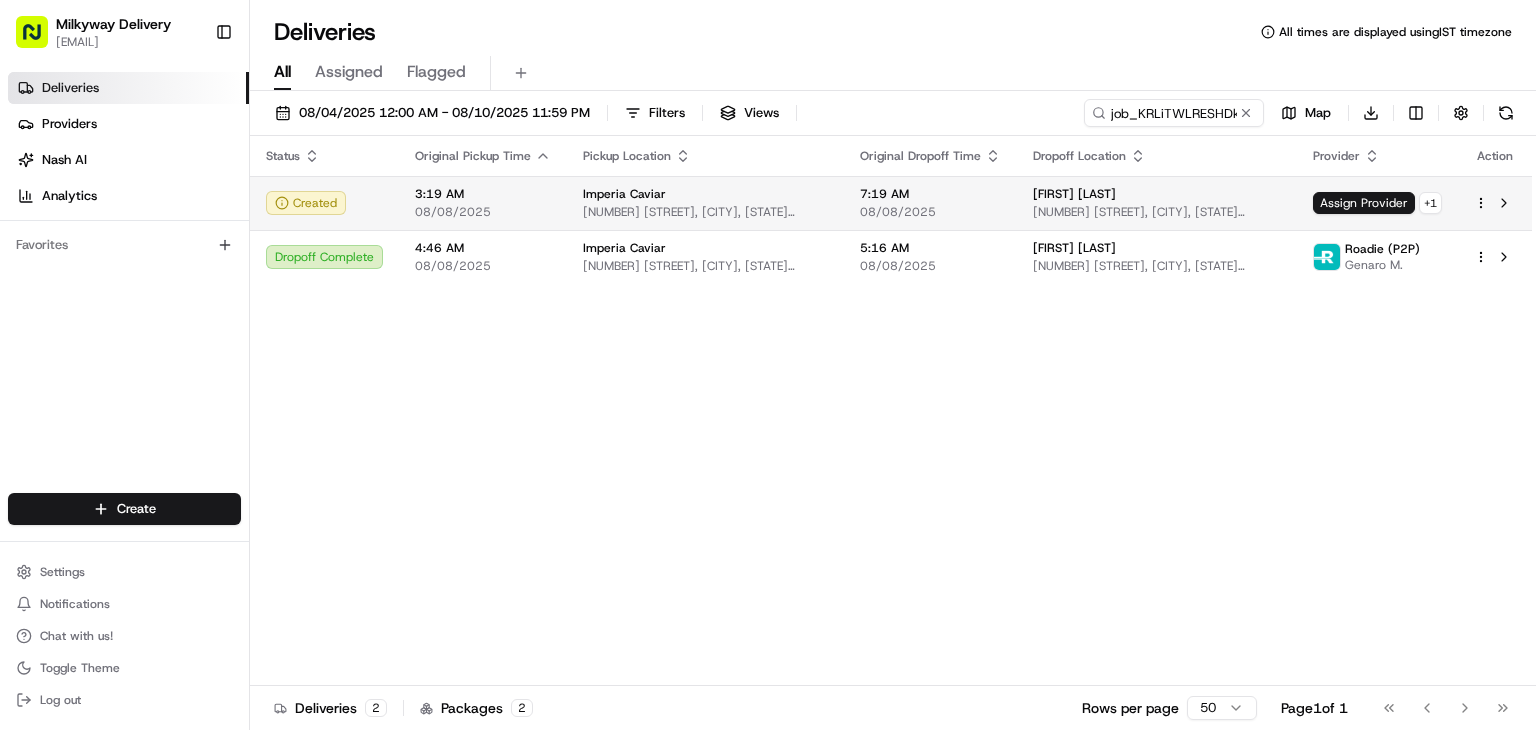 click on "Created" at bounding box center (324, 203) 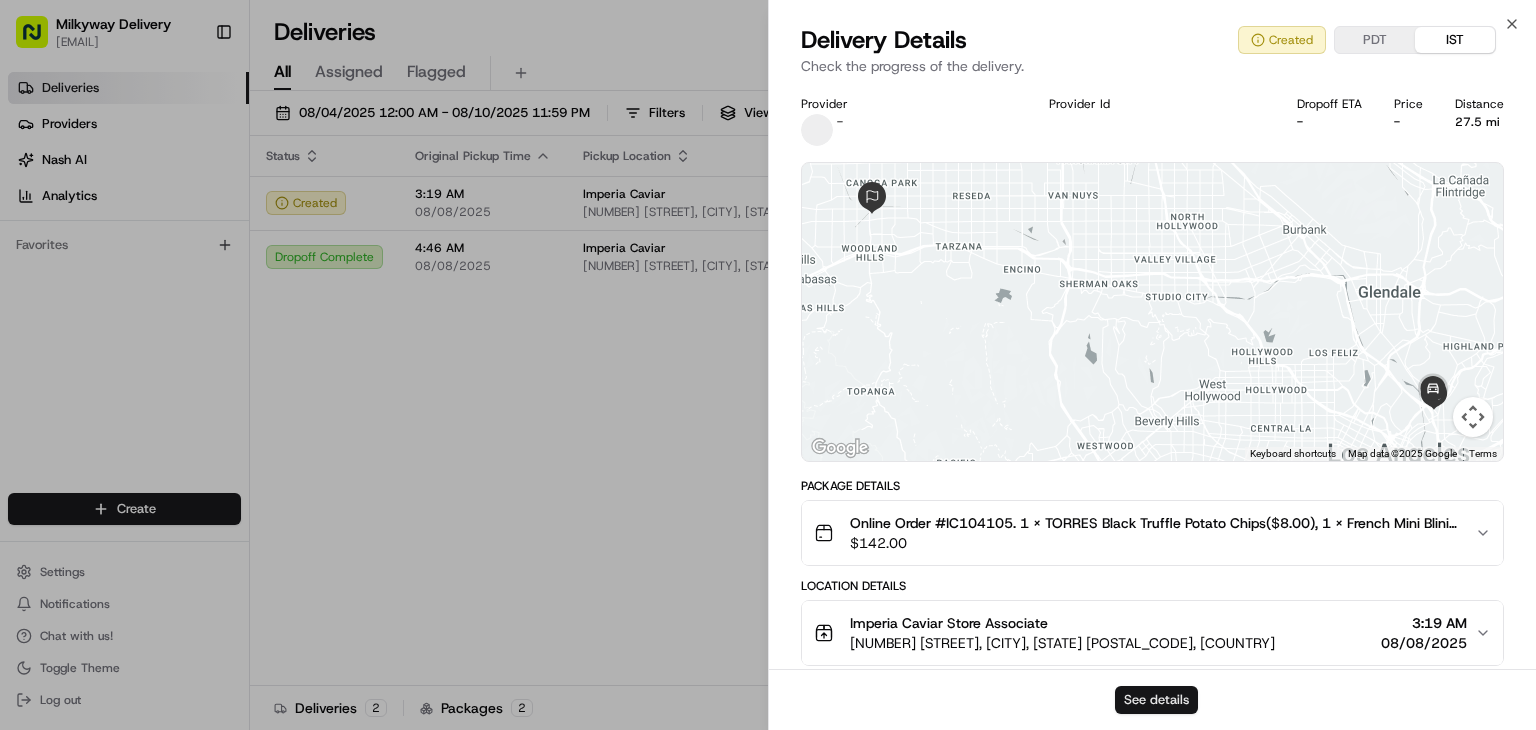 click on "See details" at bounding box center [1156, 700] 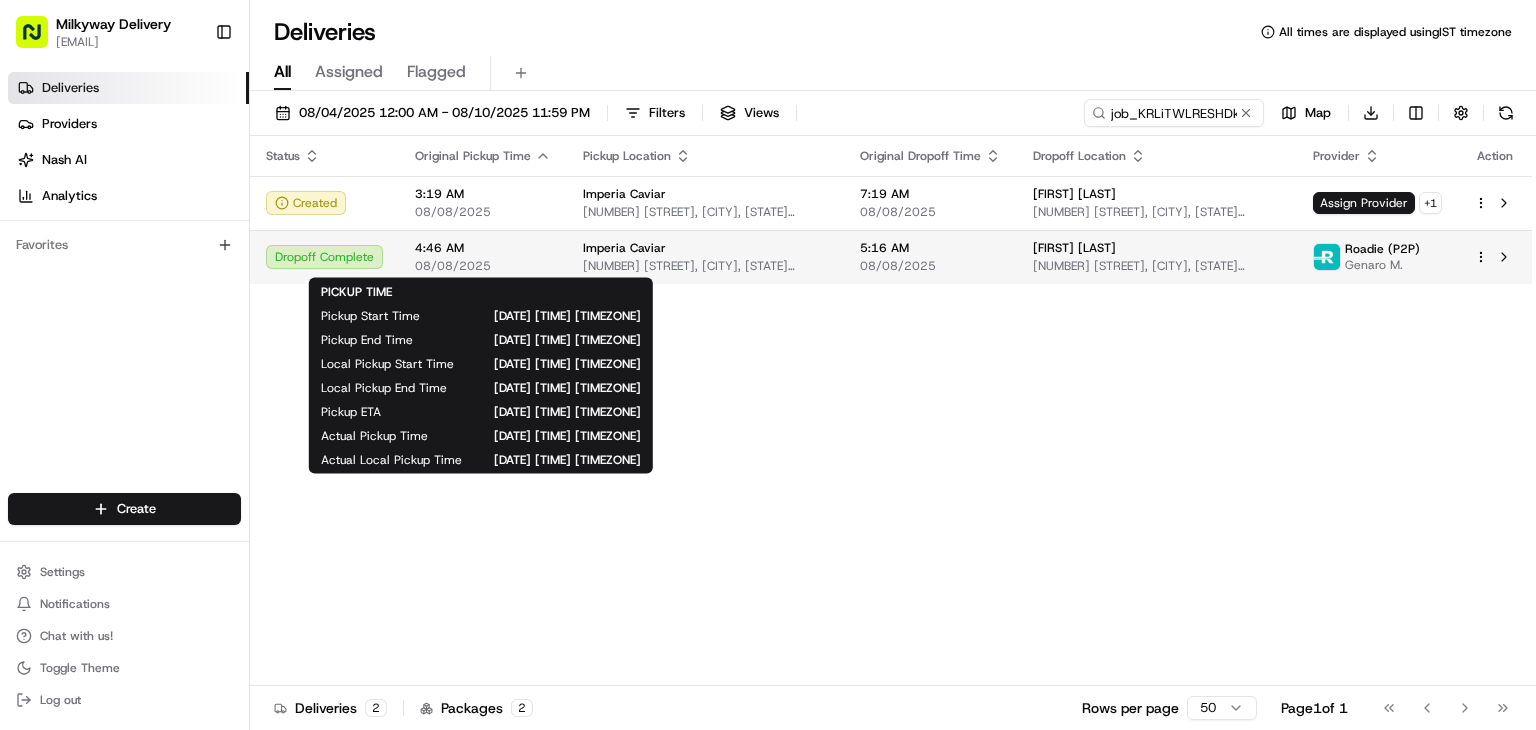 click on "08/08/2025" at bounding box center (483, 266) 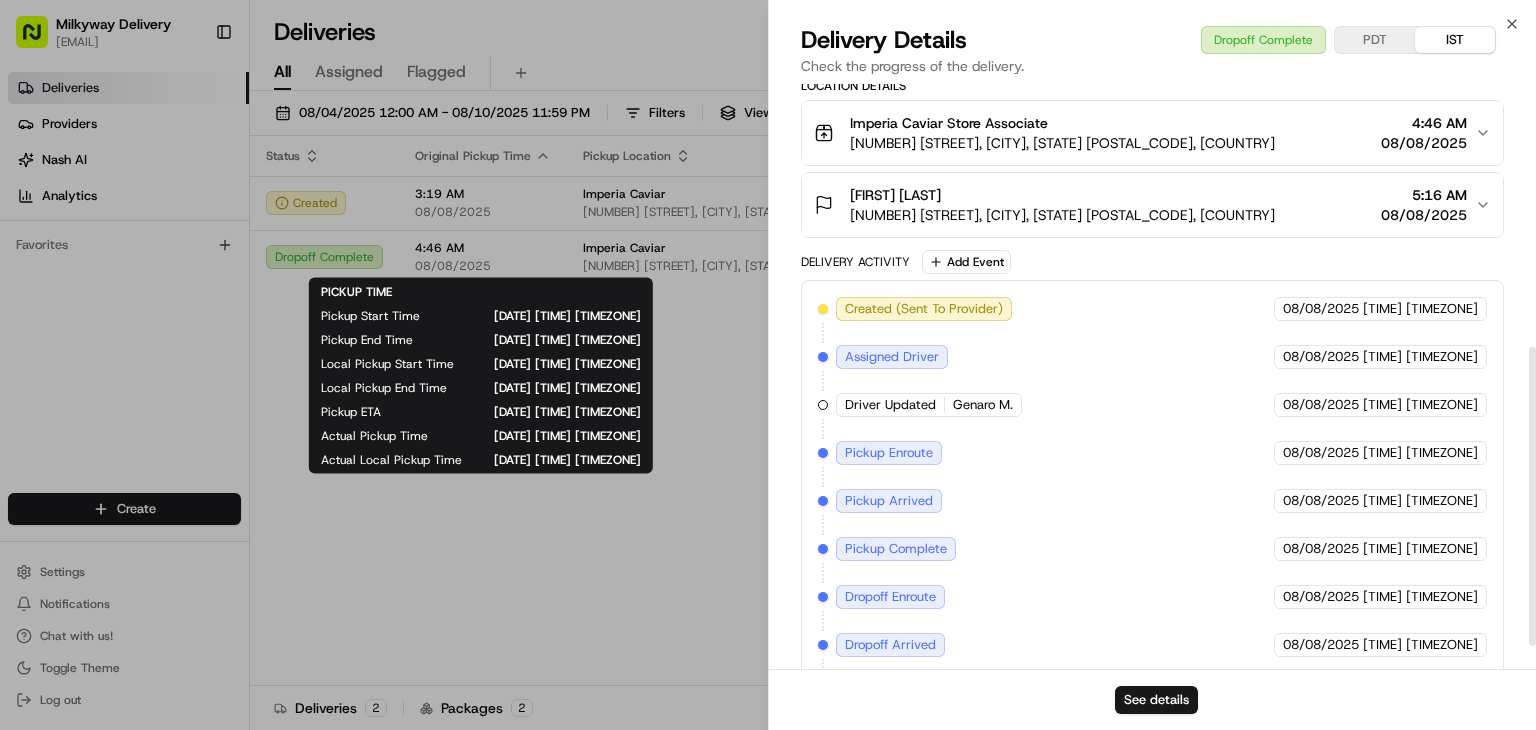 scroll, scrollTop: 560, scrollLeft: 0, axis: vertical 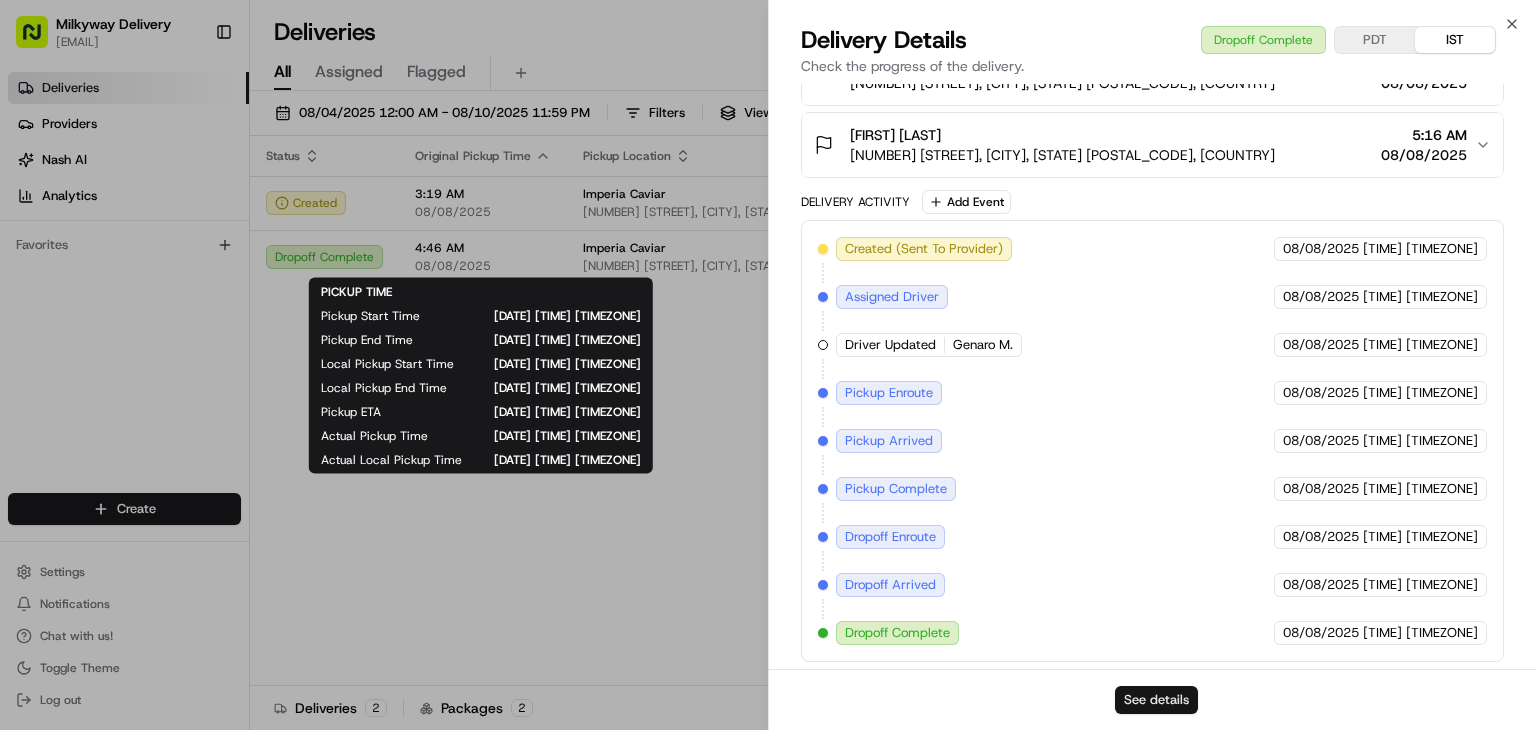 click on "See details" at bounding box center [1156, 700] 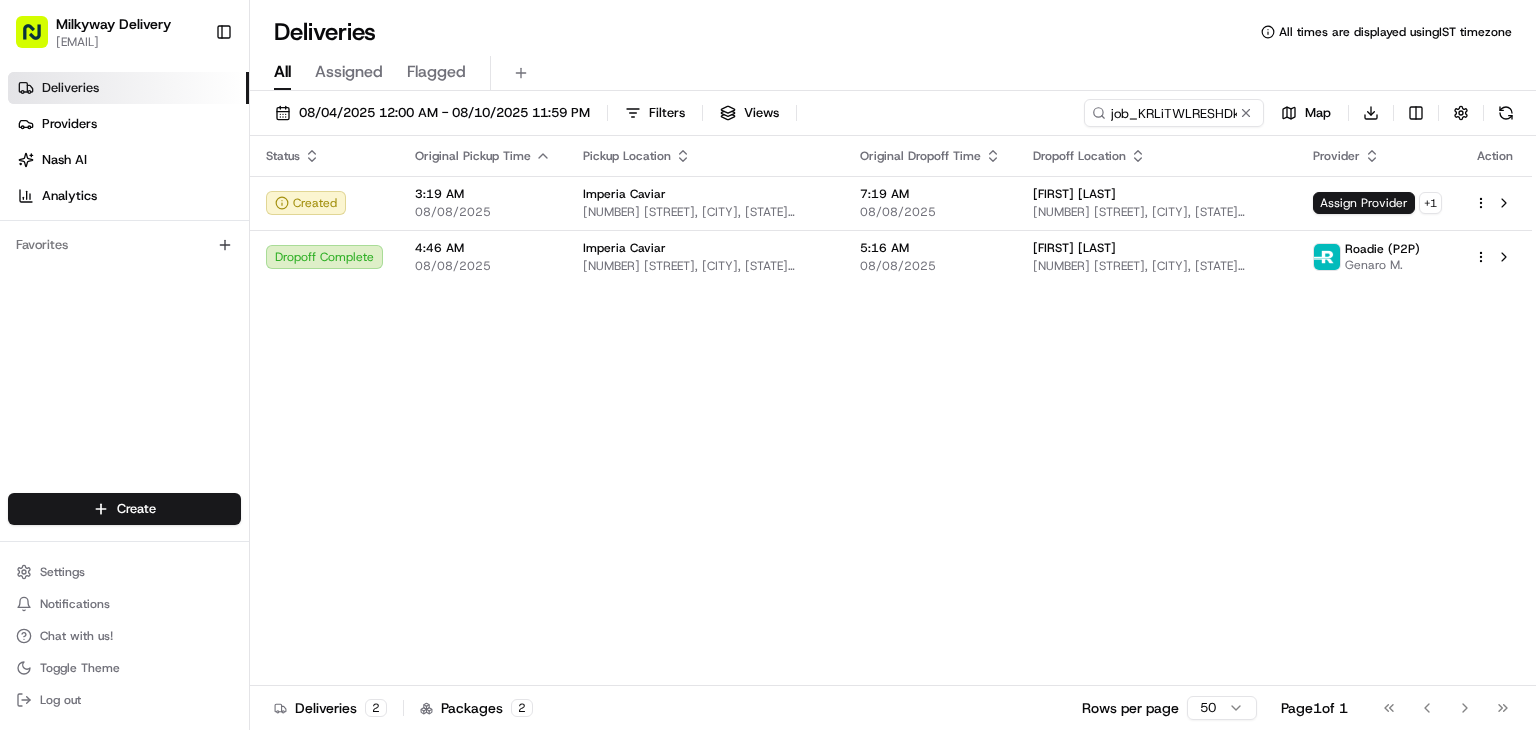 click on "Status Original Pickup Time Pickup Location Original Dropoff Time Dropoff Location Provider Action Created [TIME] [DATE] Imperia Caviar [NUMBER] [STREET], [CITY], [STATE] [POSTAL_CODE], [COUNTRY] [TIME] [DATE] [FIRST] [LAST] [NUMBER] [STREET], [CITY], [STATE] [POSTAL_CODE], [COUNTRY] Assign Provider + 1 Dropoff Complete [TIME] [DATE] Imperia Caviar [NUMBER] [STREET], [CITY], [STATE] [POSTAL_CODE], [COUNTRY] [TIME] [DATE] [FIRST] [LAST] [NUMBER] [STREET], [CITY], [STATE] [POSTAL_CODE], [COUNTRY] Roadie (P2P) [FIRST] [INITIAL]" at bounding box center (891, 411) 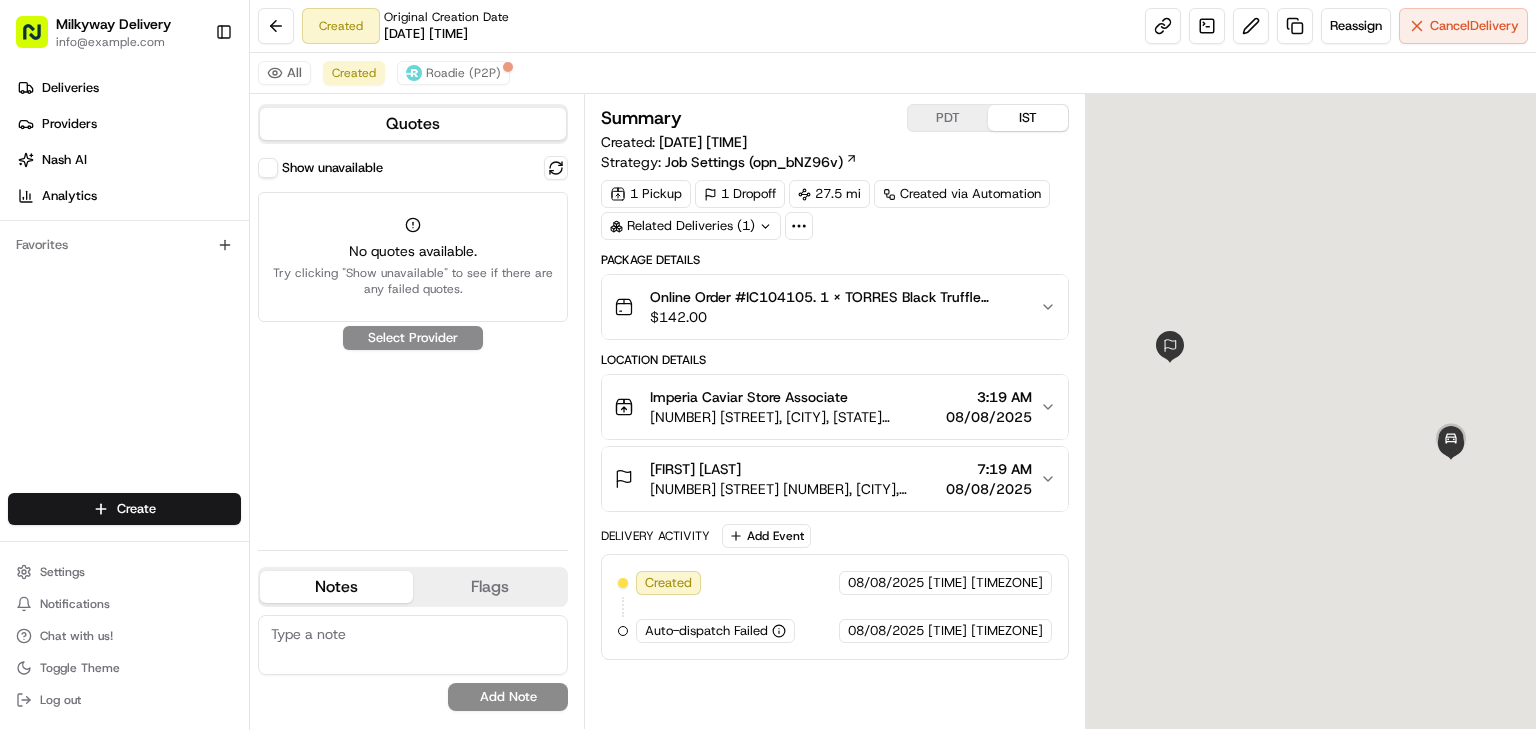 scroll, scrollTop: 0, scrollLeft: 0, axis: both 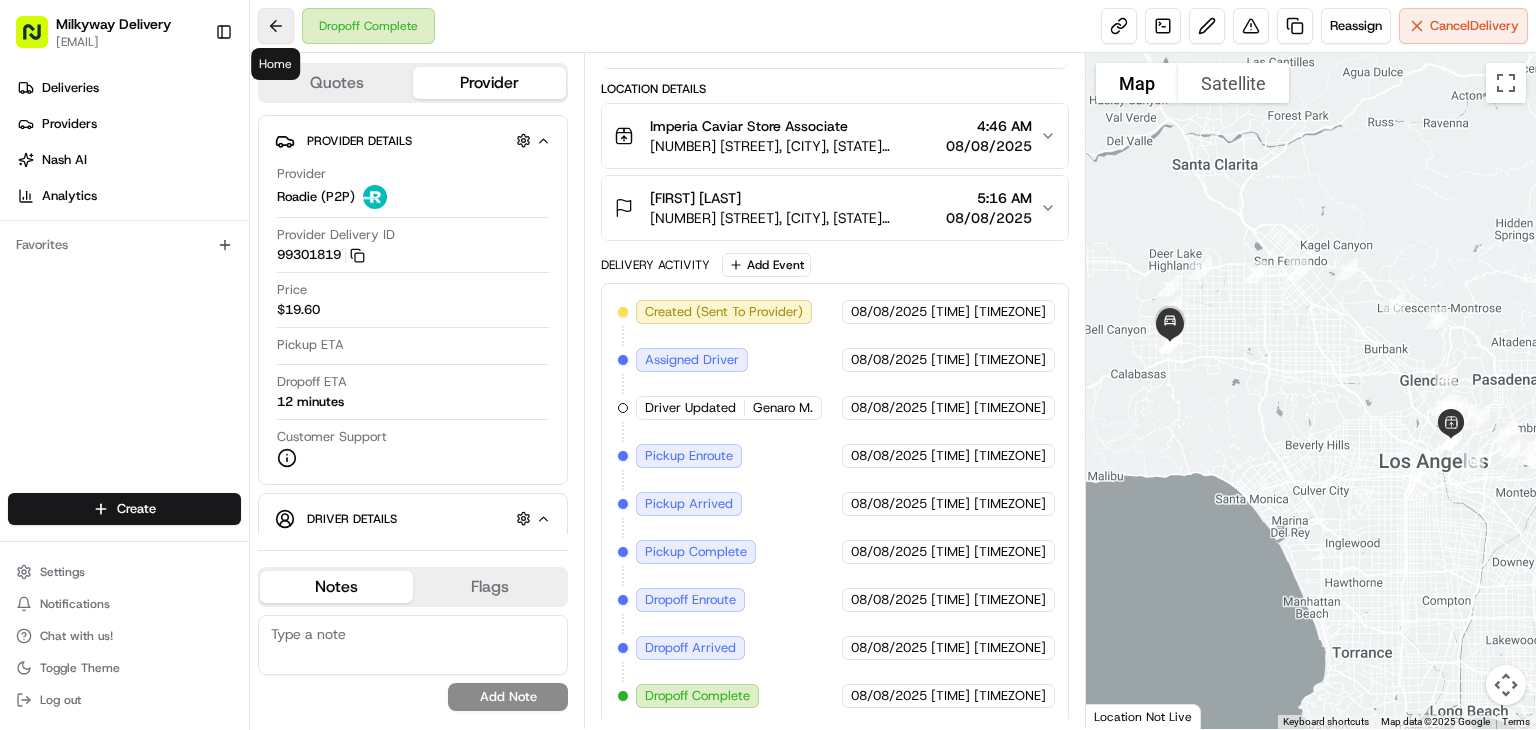 click at bounding box center [276, 26] 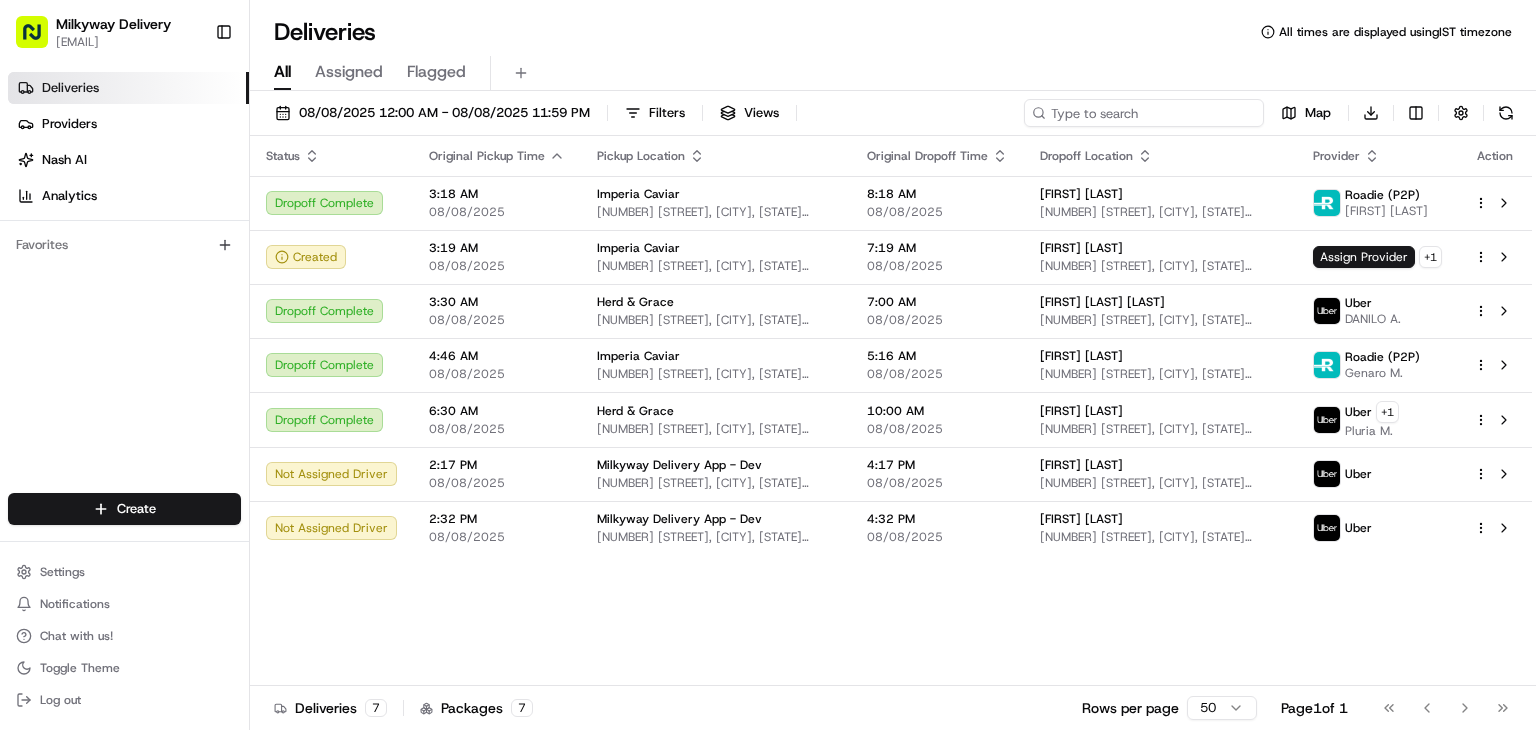 click at bounding box center [1144, 113] 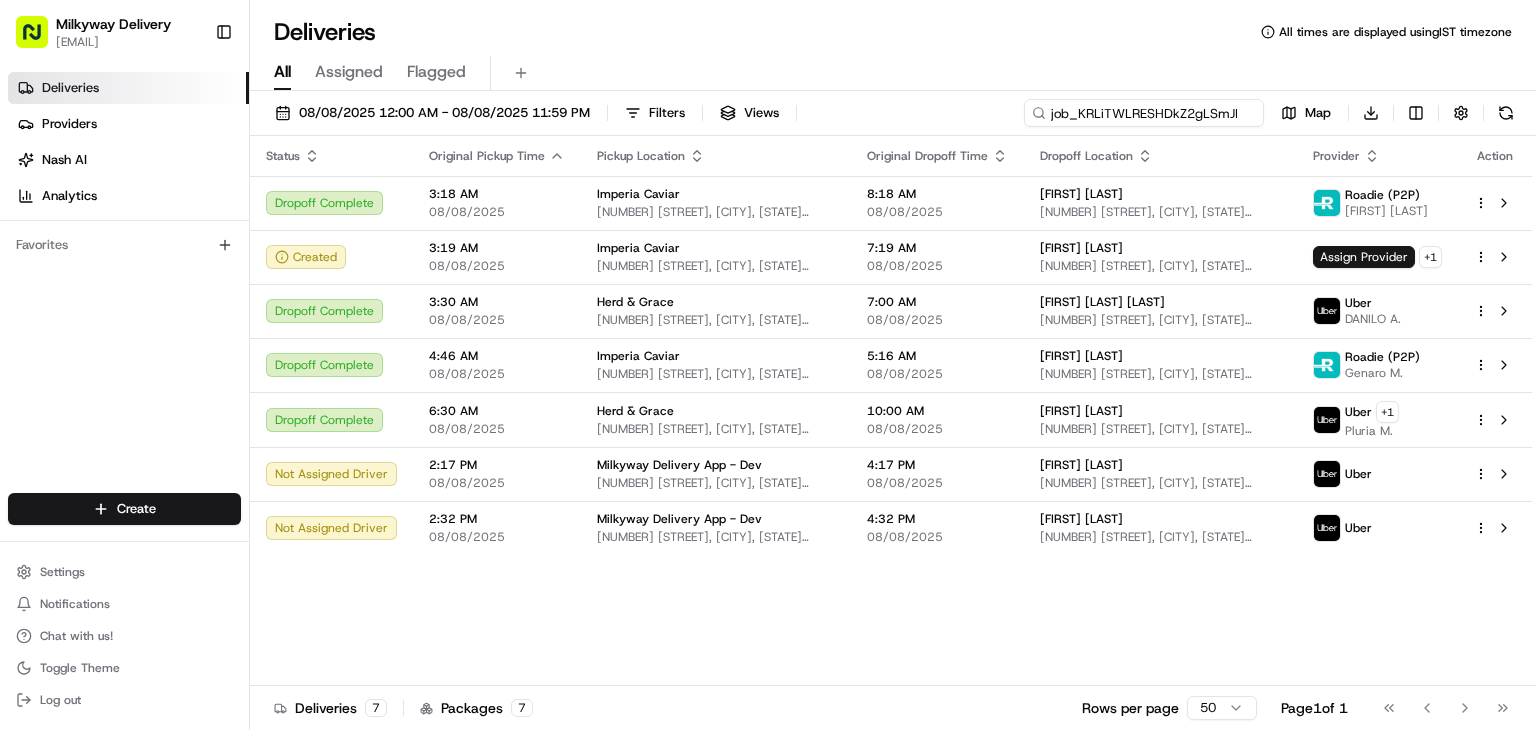 scroll, scrollTop: 0, scrollLeft: 12, axis: horizontal 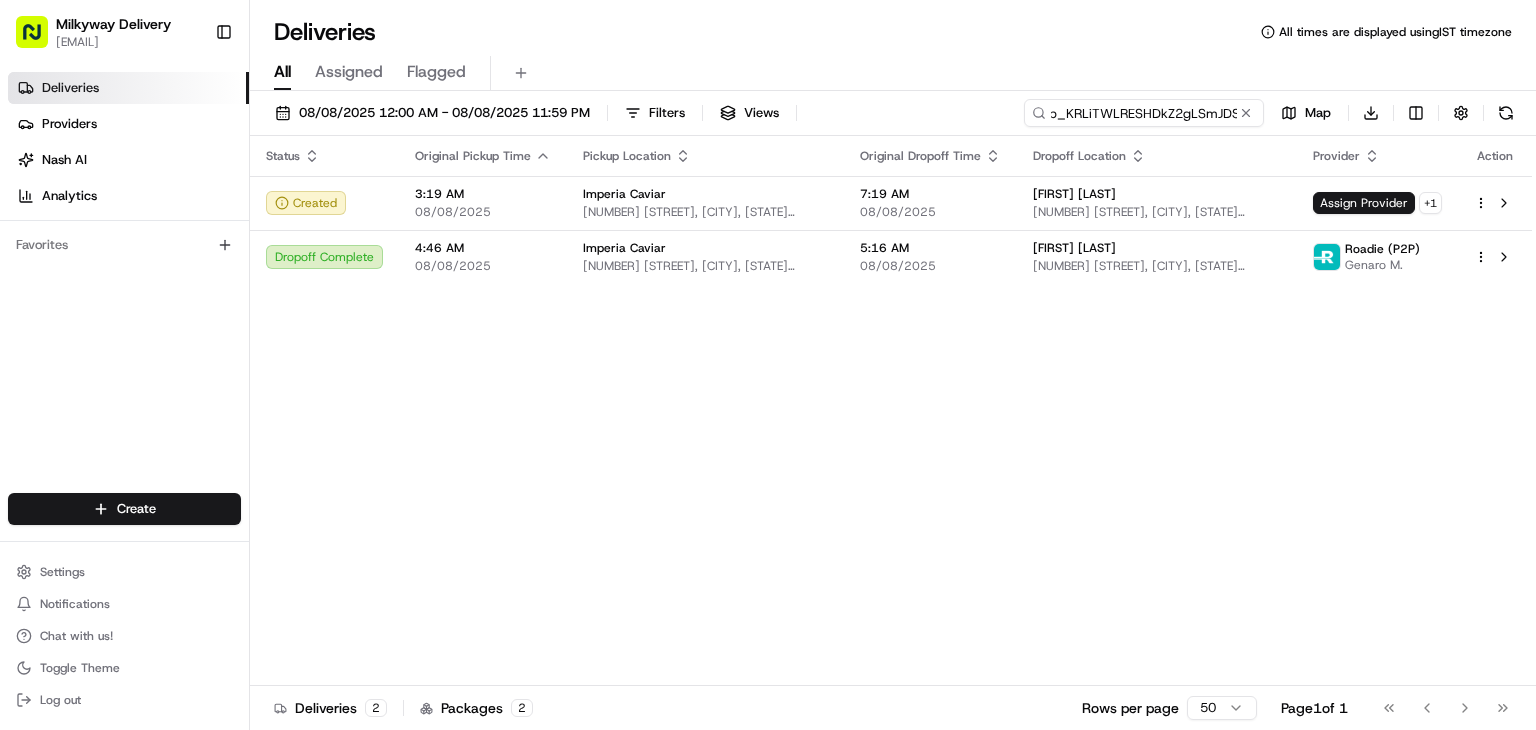 type on "job_KRLiTWLRESHDkZ2gLSmJDS" 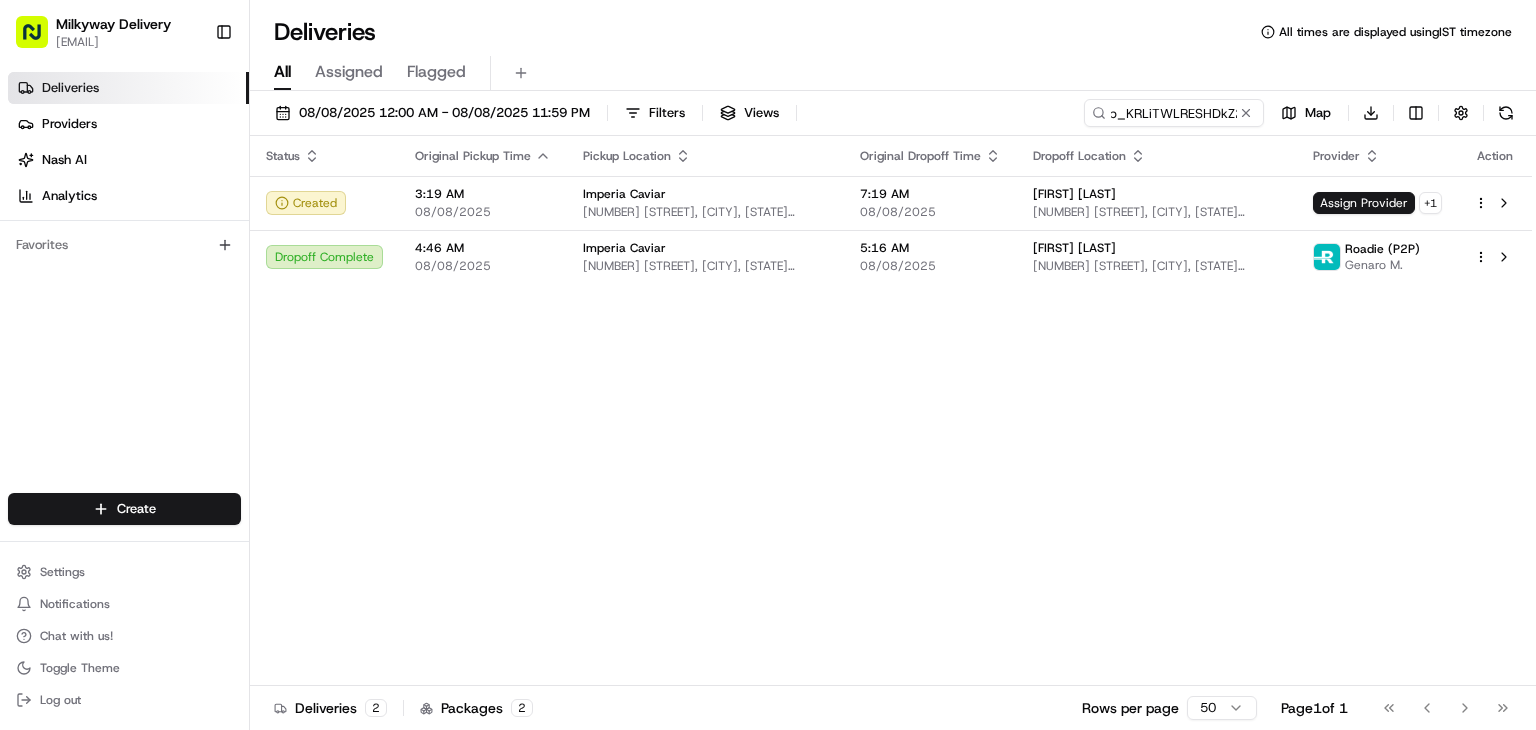 click on "Status Original Pickup Time Pickup Location Original Dropoff Time Dropoff Location Provider Action Created [TIME] [DATE] Imperia Caviar [NUMBER] [STREET], [CITY], [STATE] [POSTAL_CODE], [COUNTRY] [TIME] [DATE] [FIRST] [LAST] [NUMBER] [STREET], [CITY], [STATE] [POSTAL_CODE], [COUNTRY] Assign Provider + 1 Dropoff Complete [TIME] [DATE] Imperia Caviar [NUMBER] [STREET], [CITY], [STATE] [POSTAL_CODE], [COUNTRY] [TIME] [DATE] [FIRST] [LAST] [NUMBER] [STREET], [CITY], [STATE] [POSTAL_CODE], [COUNTRY] Roadie (P2P) [FIRST] [INITIAL]" at bounding box center [891, 411] 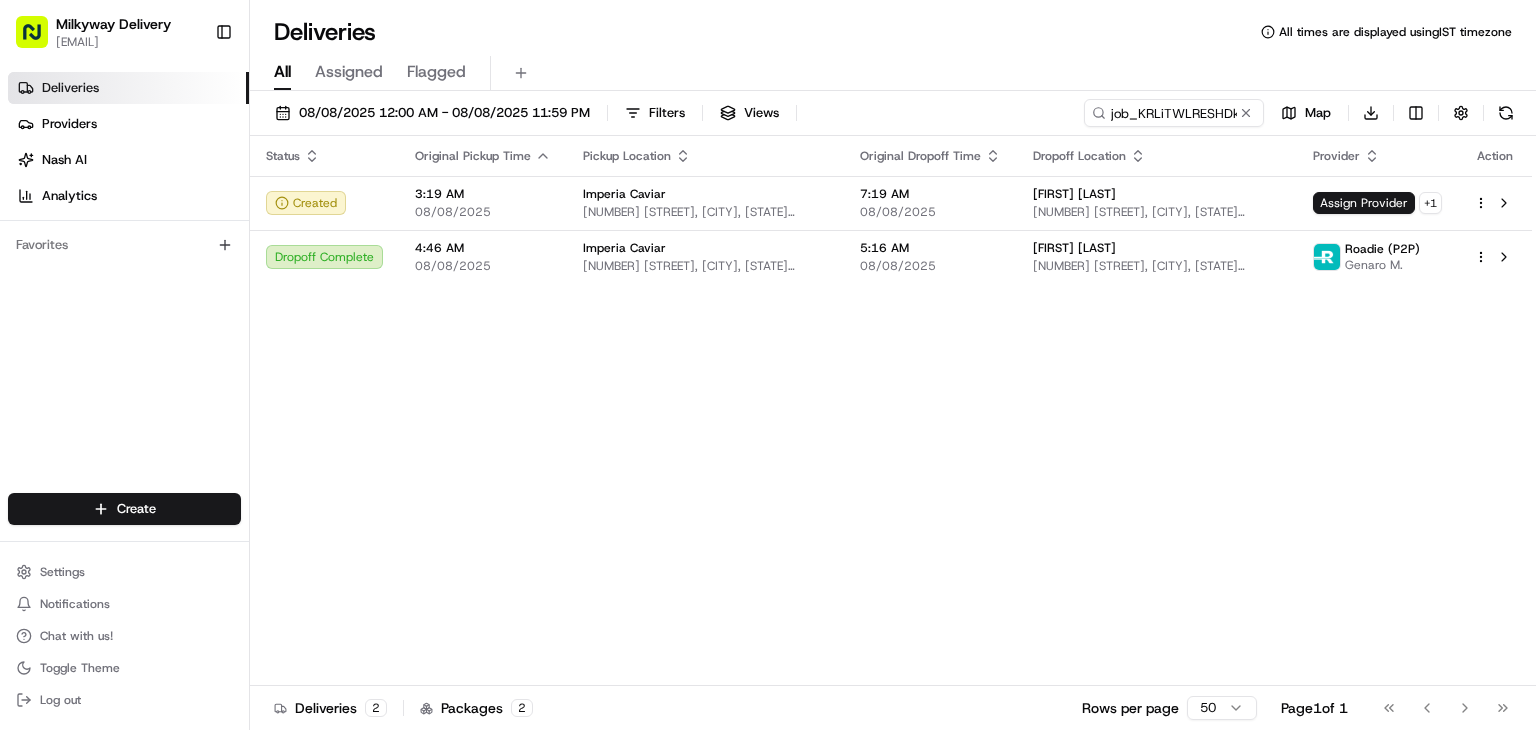 click on "Status Original Pickup Time Pickup Location Original Dropoff Time Dropoff Location Provider Action Created [TIME] [DATE] Imperia Caviar [NUMBER] [STREET], [CITY], [STATE] [POSTAL_CODE], [COUNTRY] [TIME] [DATE] [FIRST] [LAST] [NUMBER] [STREET], [CITY], [STATE] [POSTAL_CODE], [COUNTRY] Assign Provider + 1 Dropoff Complete [TIME] [DATE] Imperia Caviar [NUMBER] [STREET], [CITY], [STATE] [POSTAL_CODE], [COUNTRY] [TIME] [DATE] [FIRST] [LAST] [NUMBER] [STREET], [CITY], [STATE] [POSTAL_CODE], [COUNTRY] Roadie (P2P) [FIRST] [INITIAL]" at bounding box center (891, 411) 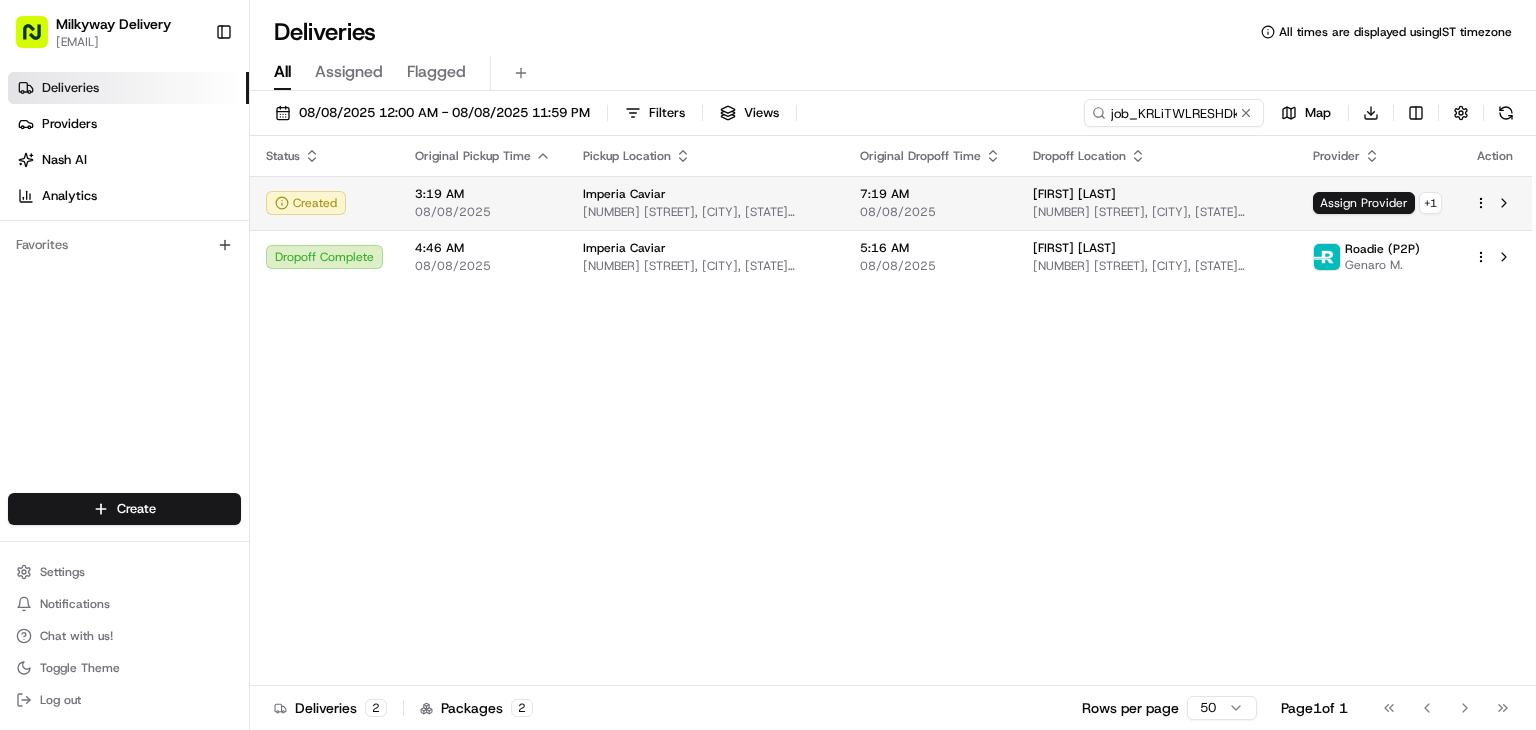 click on "Created" at bounding box center (324, 203) 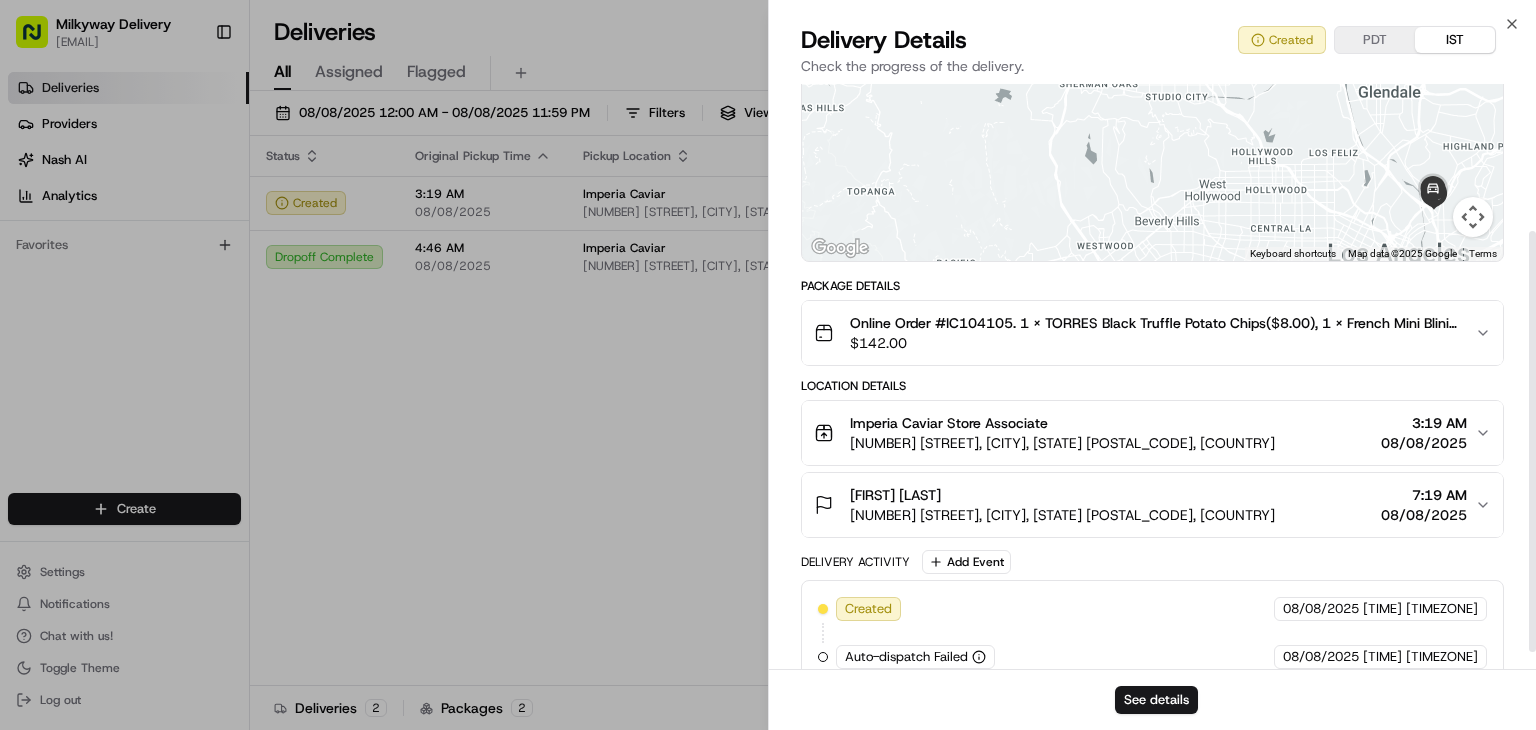 scroll, scrollTop: 227, scrollLeft: 0, axis: vertical 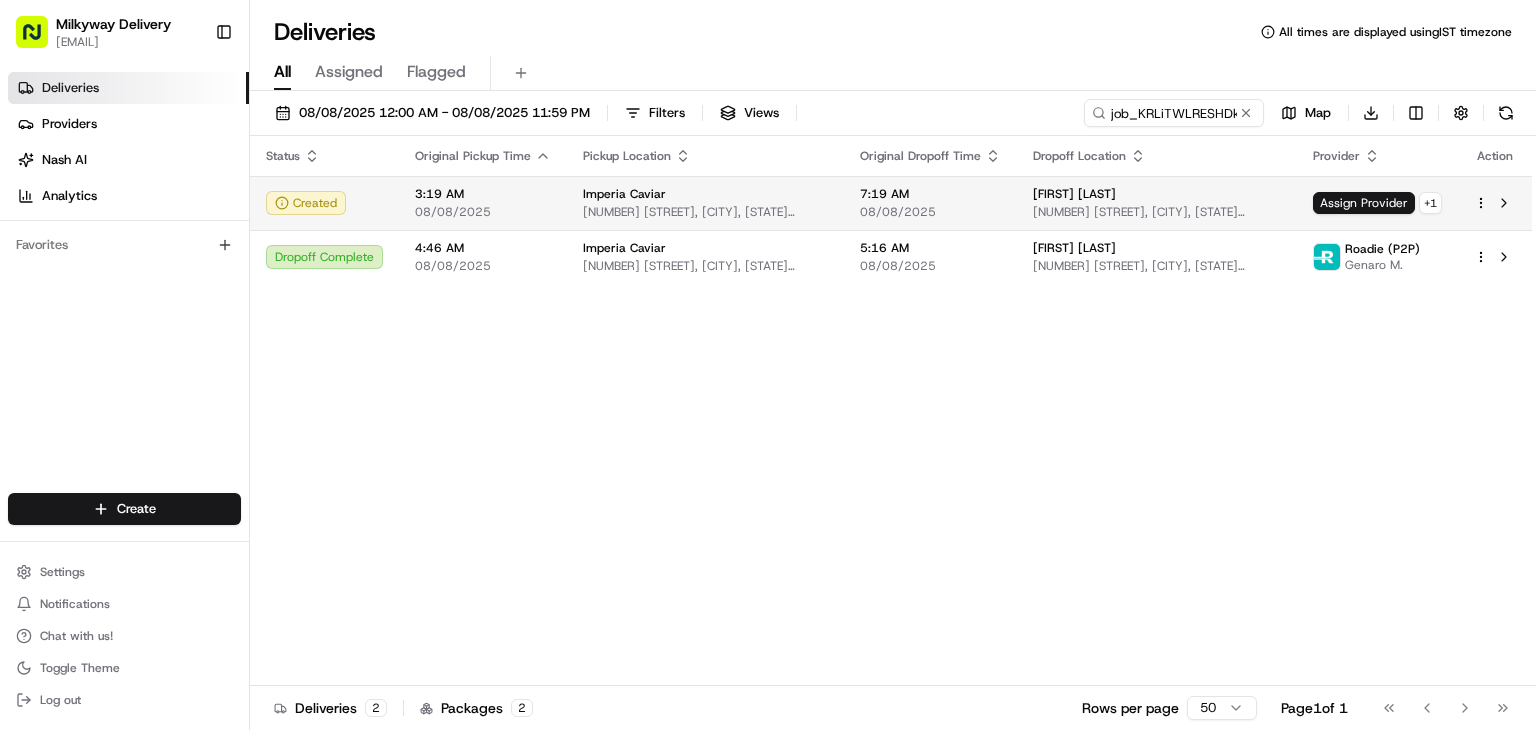 click on "Milkyway Delivery chirag@coduzion.com Toggle Sidebar Deliveries Providers Nash AI Analytics Favorites Main Menu Members & Organization Organization Users Roles Preferences Customization Tracking Orchestration Automations Dispatch Strategy Locations Pickup Locations Dropoff Locations Billing Billing Refund Requests Integrations Notification Triggers Webhooks API Keys Request Logs Create Settings Notifications Chat with us! Toggle Theme Log out Deliveries All times are displayed using  IST   timezone All Assigned Flagged 08/08/2025 12:00 AM - 08/08/2025 11:59 PM Filters Views job_KRLiTWLRESHDkZ2gLSmJDS Map Download Status Original Pickup Time Pickup Location Original Dropoff Time Dropoff Location Provider Action Created 3:19 AM 08/08/2025 Imperia Caviar 2522 Humboldt St, Los Angeles, CA 90031, USA 7:19 AM 08/08/2025 Stephanie Helton 6600 CA-27 #48, Canoga Park, CA 91303, USA Assign Provider + 1 Dropoff Complete 4:46 AM 08/08/2025 Imperia Caviar 2522 Humboldt St, Los Angeles, CA 90031, USA 2 2 50" at bounding box center [768, 365] 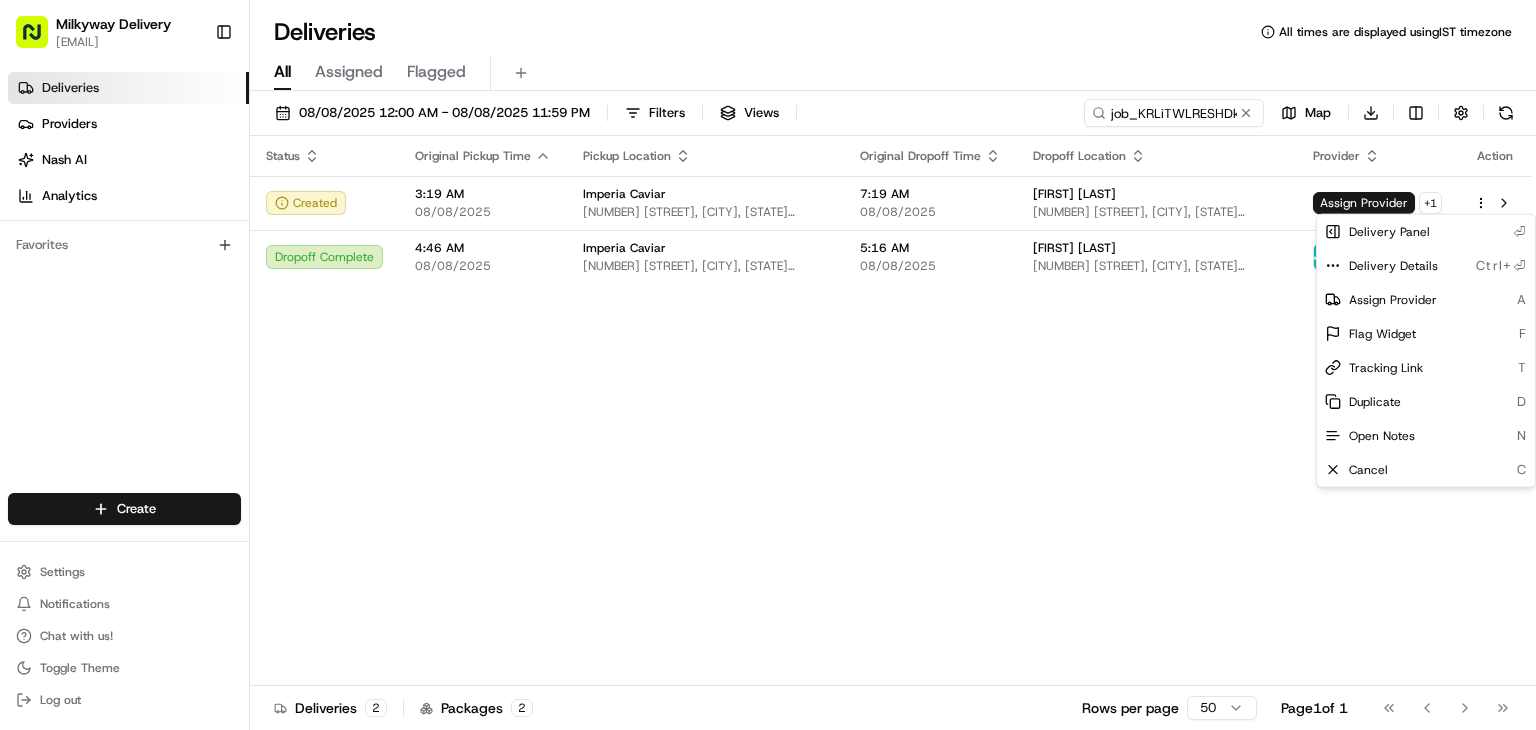 click on "Milkyway Delivery chirag@coduzion.com Toggle Sidebar Deliveries Providers Nash AI Analytics Favorites Main Menu Members & Organization Organization Users Roles Preferences Customization Tracking Orchestration Automations Dispatch Strategy Locations Pickup Locations Dropoff Locations Billing Billing Refund Requests Integrations Notification Triggers Webhooks API Keys Request Logs Create Settings Notifications Chat with us! Toggle Theme Log out Deliveries All times are displayed using  IST   timezone All Assigned Flagged 08/08/2025 12:00 AM - 08/08/2025 11:59 PM Filters Views job_KRLiTWLRESHDkZ2gLSmJDS Map Download Status Original Pickup Time Pickup Location Original Dropoff Time Dropoff Location Provider Action Created 3:19 AM 08/08/2025 Imperia Caviar 2522 Humboldt St, Los Angeles, CA 90031, USA 7:19 AM 08/08/2025 Stephanie Helton 6600 CA-27 #48, Canoga Park, CA 91303, USA Assign Provider + 1 Dropoff Complete 4:46 AM 08/08/2025 Imperia Caviar 2522 Humboldt St, Los Angeles, CA 90031, USA 2 2 50" at bounding box center (768, 365) 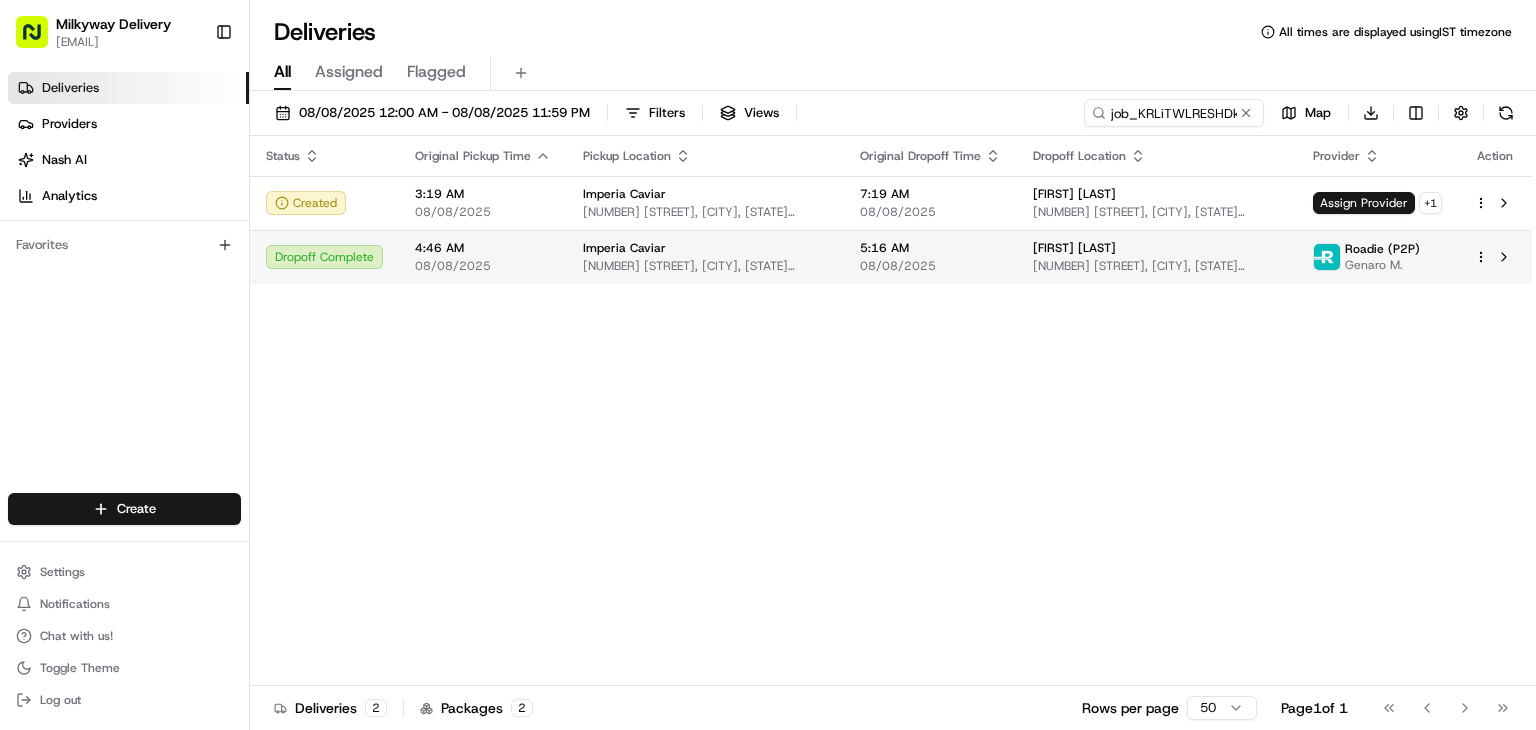 click on "08/08/2025" at bounding box center (483, 266) 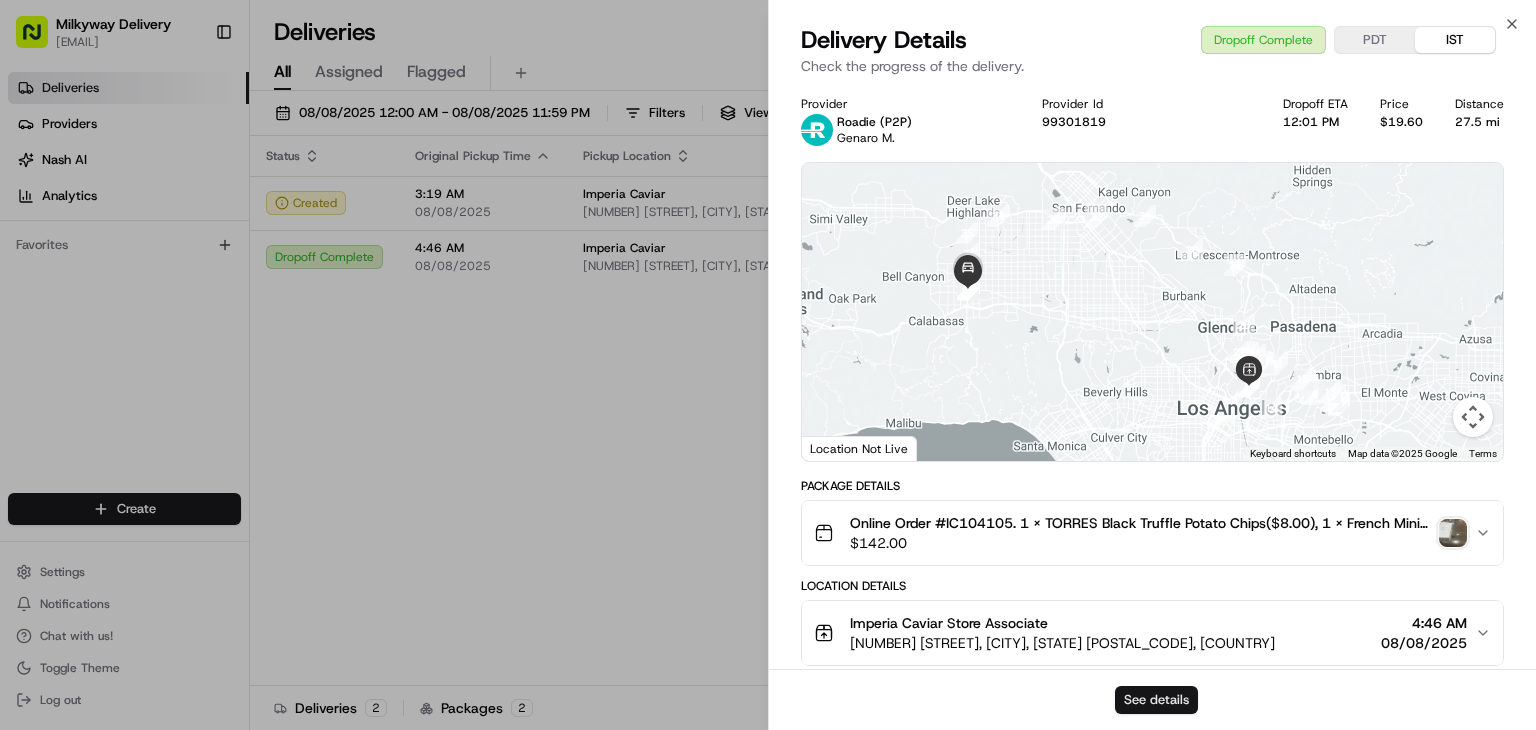 click on "See details" at bounding box center [1156, 700] 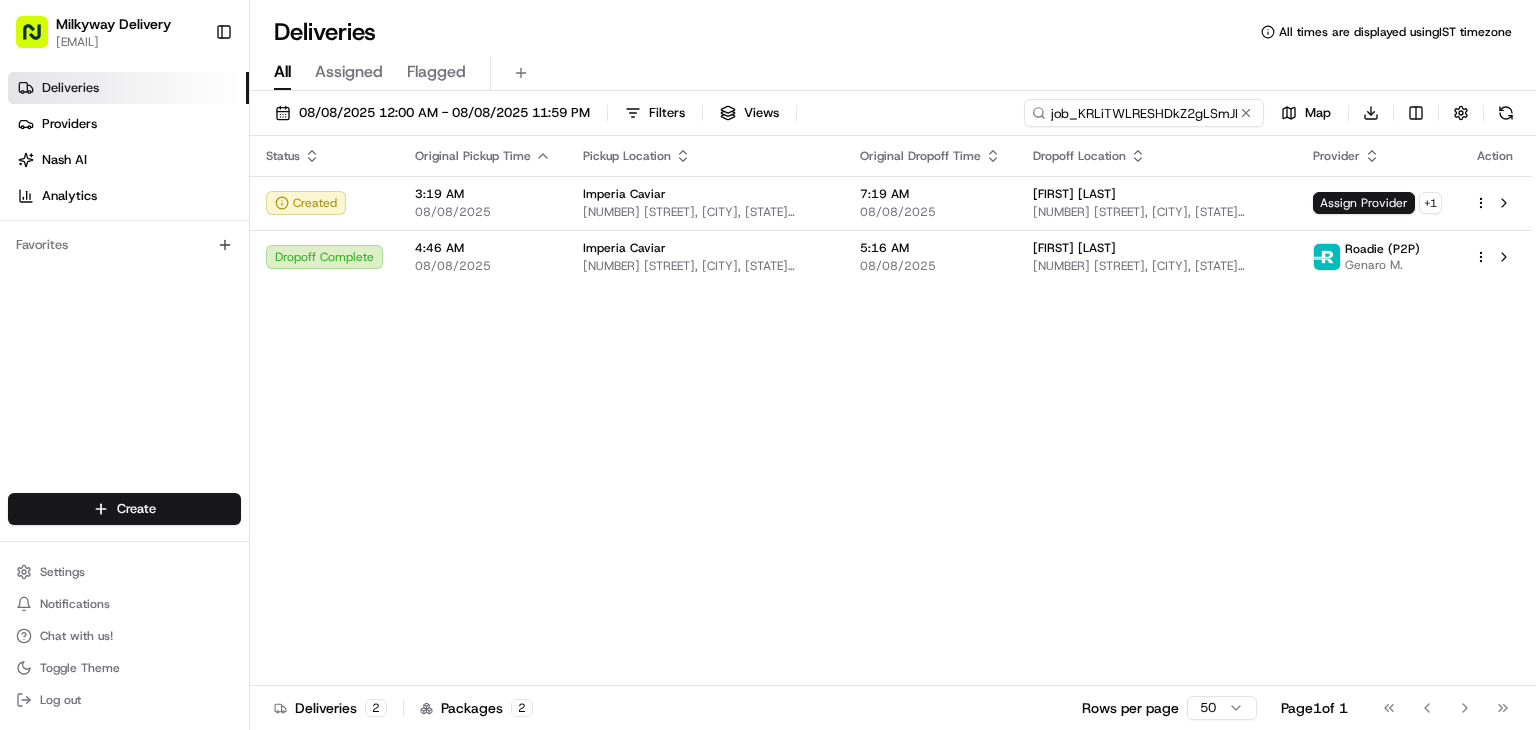 click on "job_KRLiTWLRESHDkZ2gLSmJDS" at bounding box center (1144, 113) 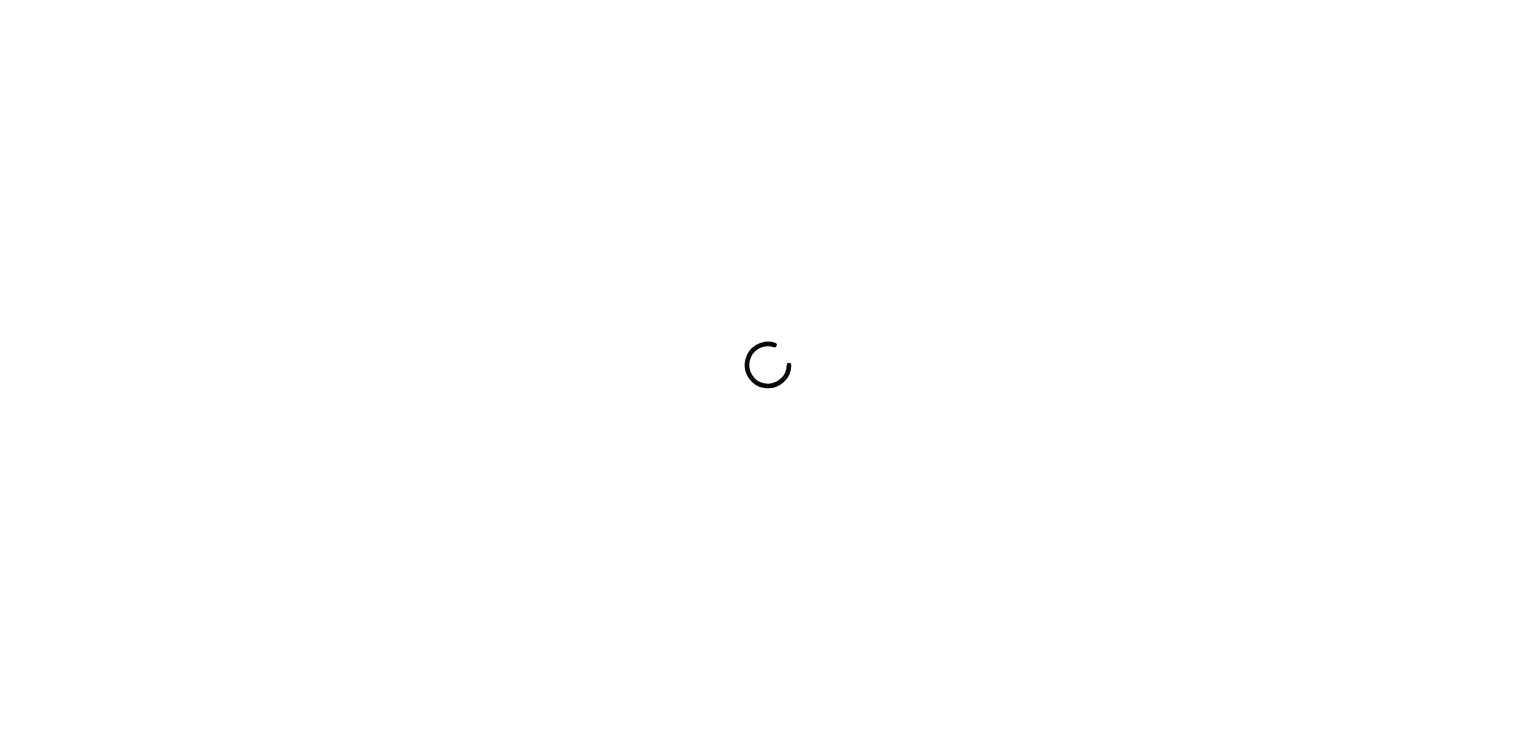 scroll, scrollTop: 0, scrollLeft: 0, axis: both 